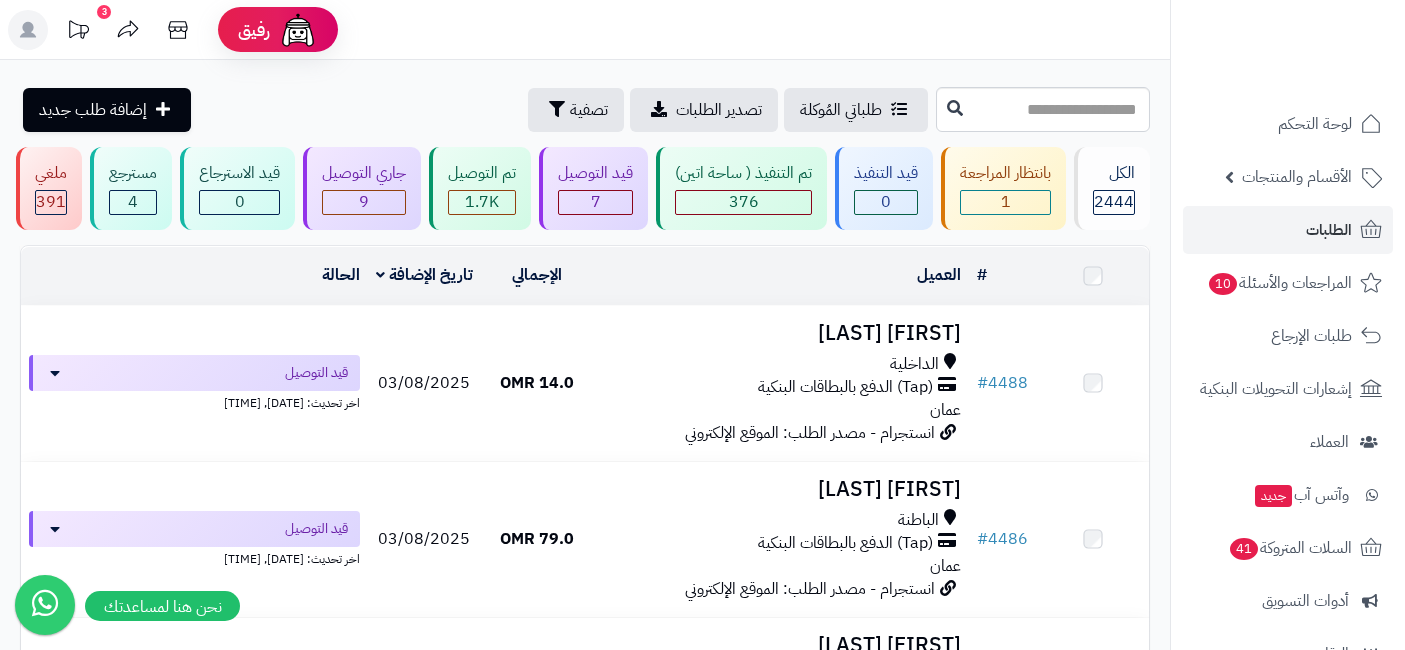 scroll, scrollTop: 0, scrollLeft: 0, axis: both 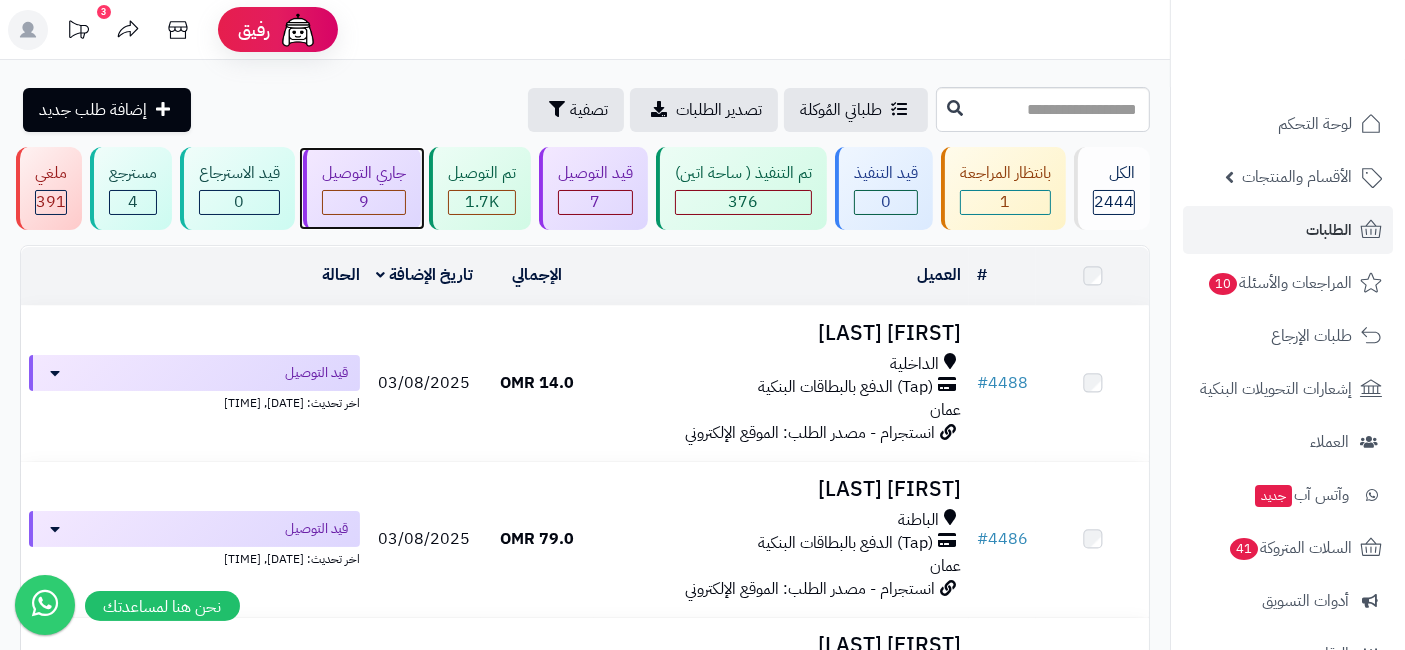 click on "9" at bounding box center [364, 202] 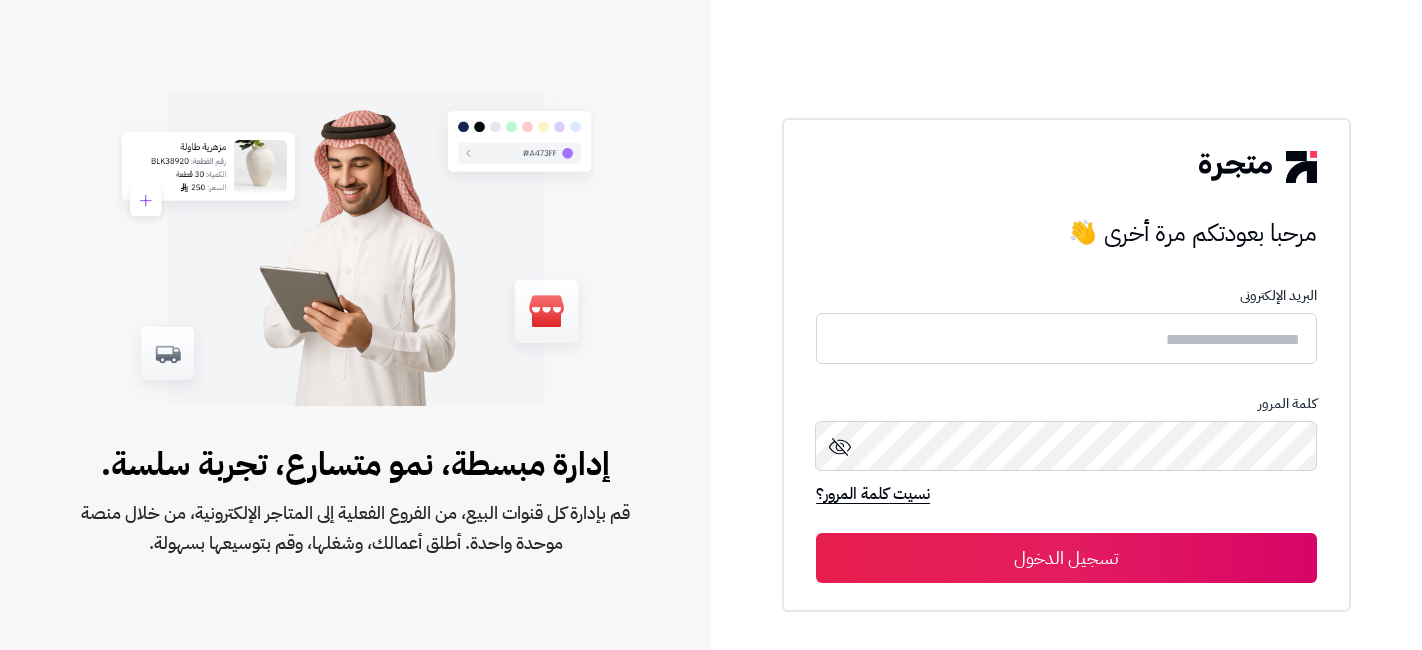 scroll, scrollTop: 0, scrollLeft: 0, axis: both 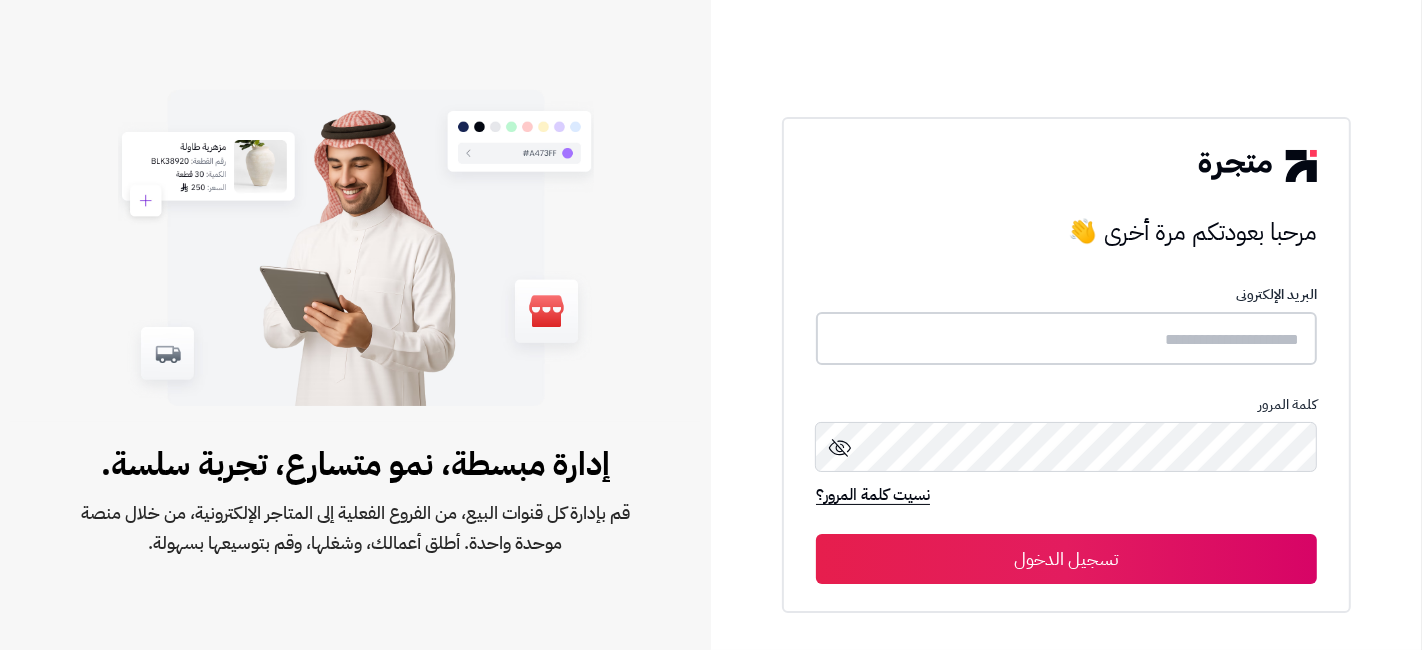 click at bounding box center [1066, 338] 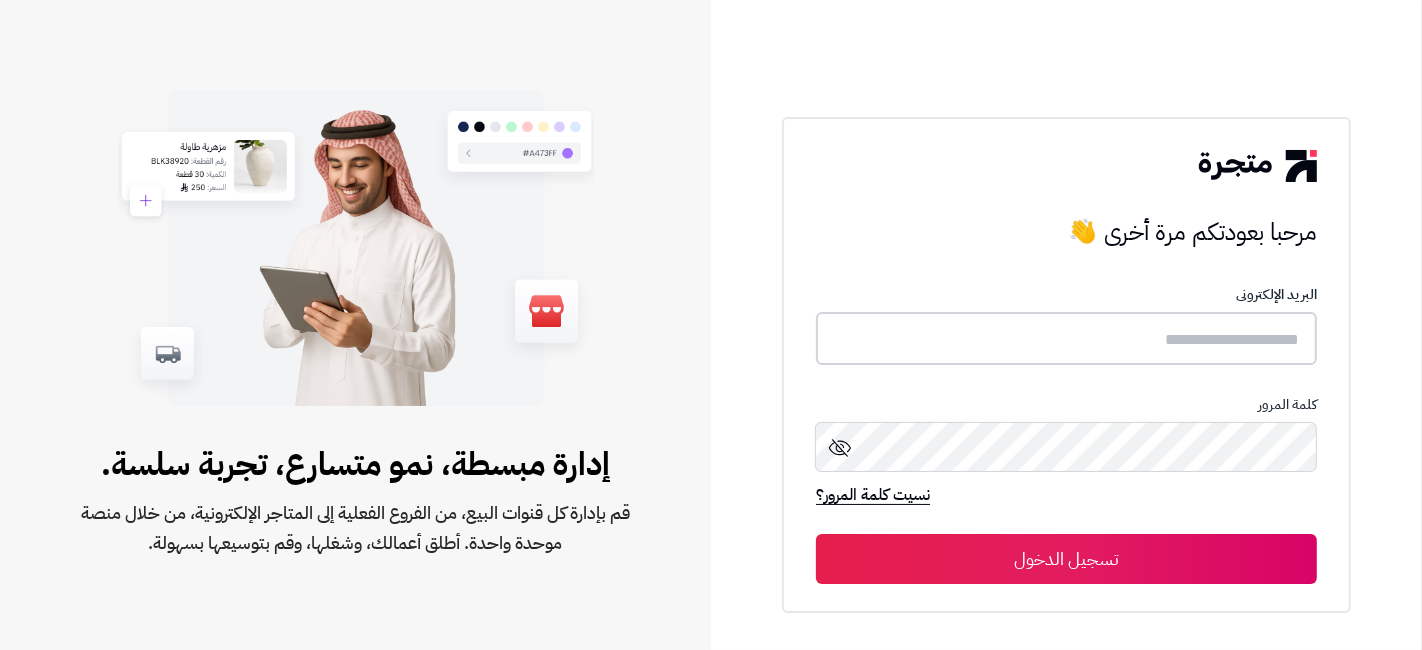 click at bounding box center (1066, 338) 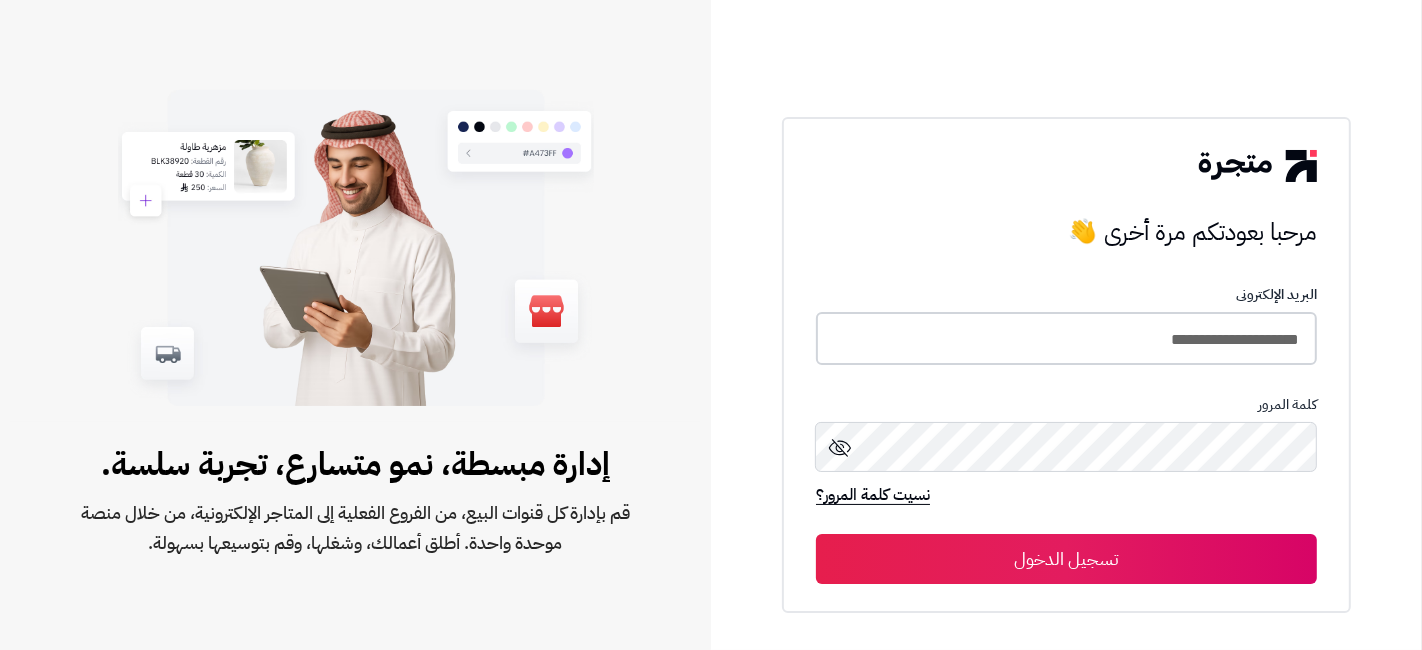 type on "**********" 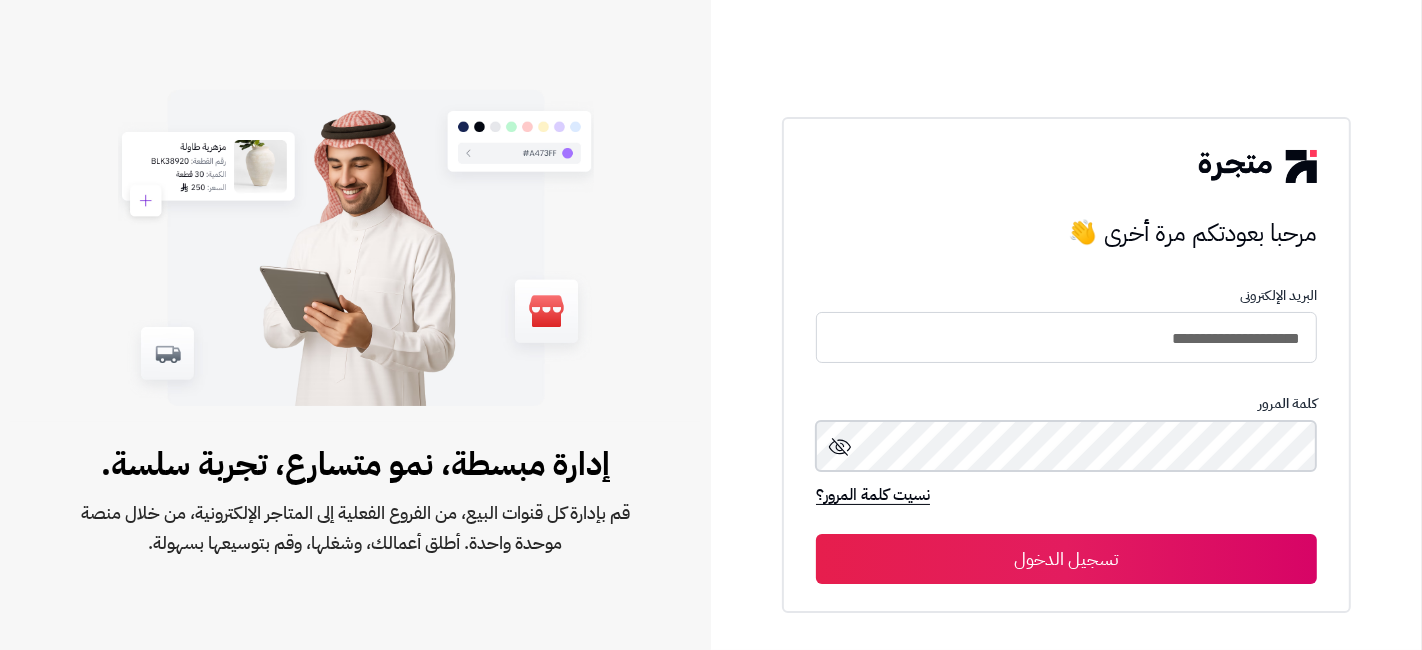 click on "تسجيل الدخول" at bounding box center (1066, 559) 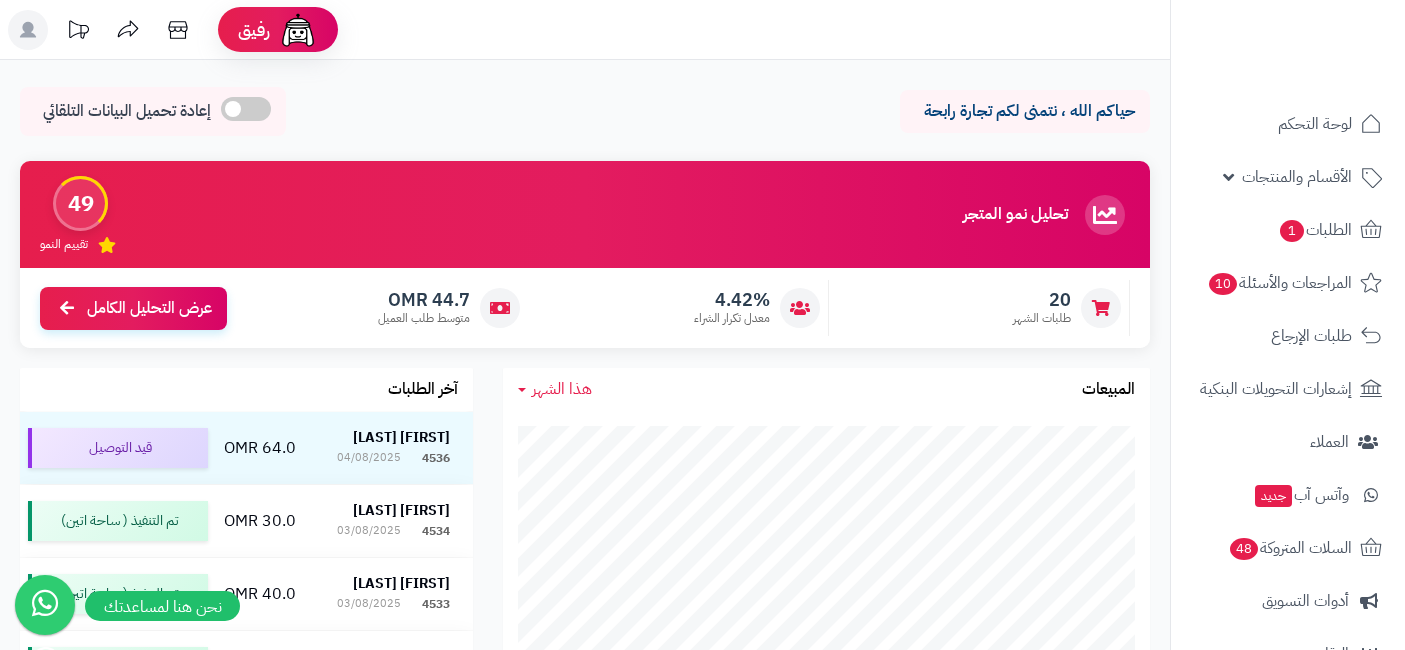 scroll, scrollTop: 0, scrollLeft: 0, axis: both 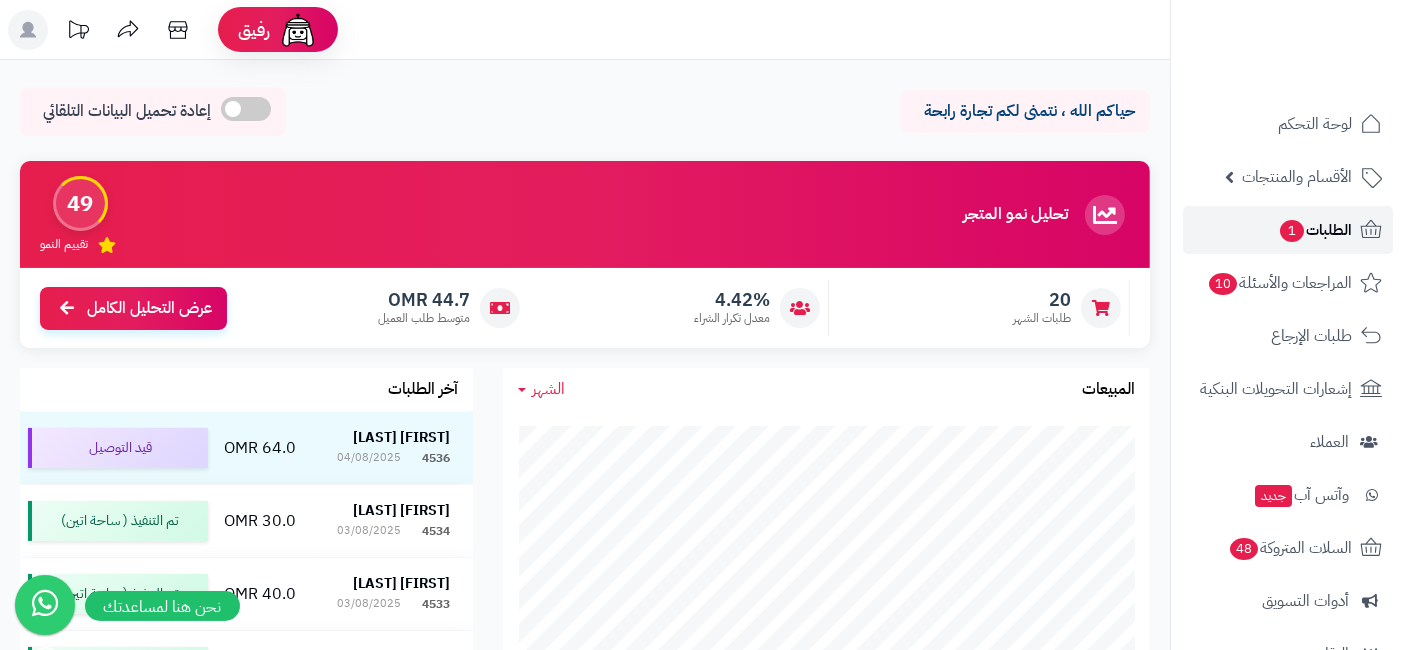click on "الطلبات  1" at bounding box center (1315, 230) 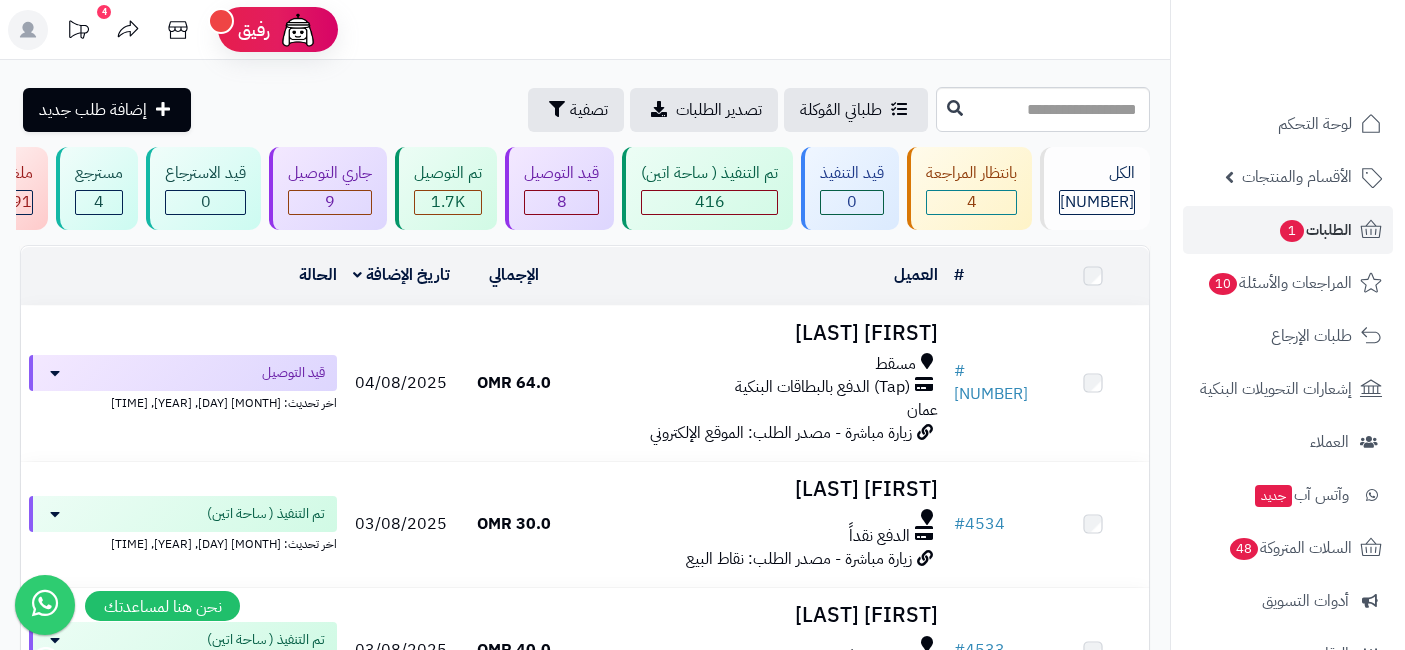 scroll, scrollTop: 0, scrollLeft: 0, axis: both 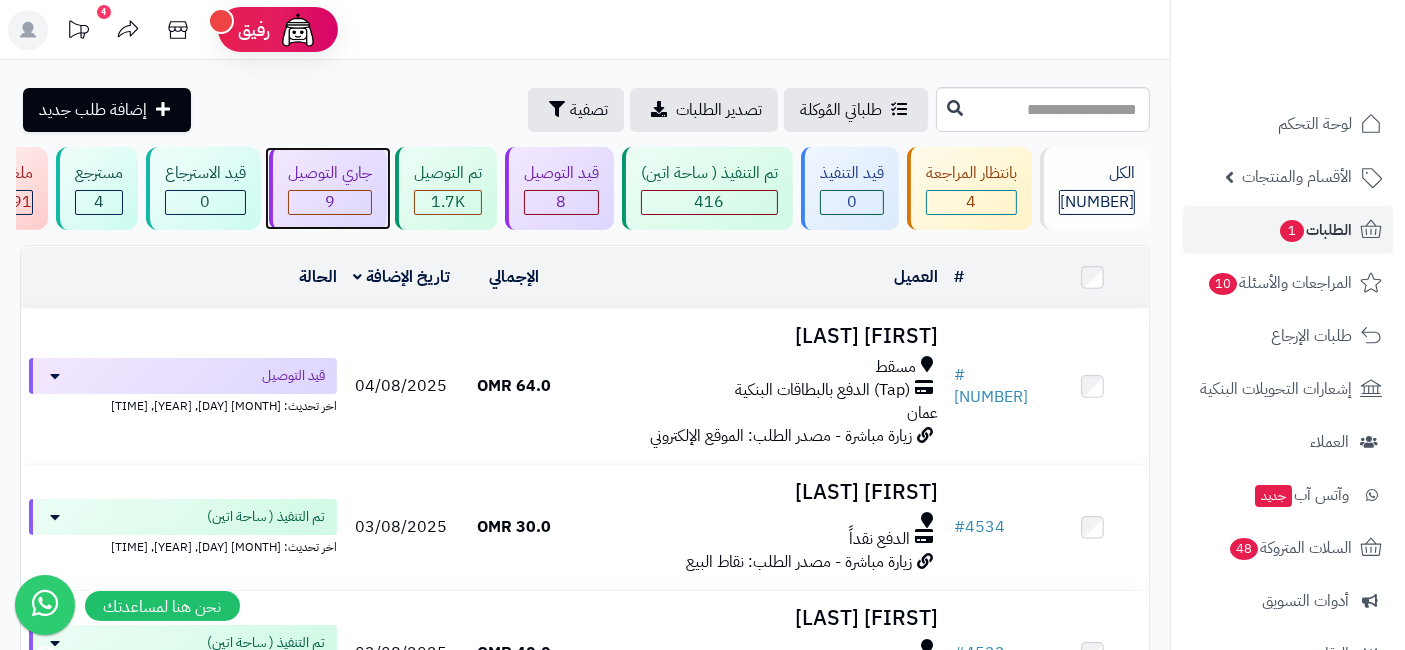 click on "9" at bounding box center (330, 202) 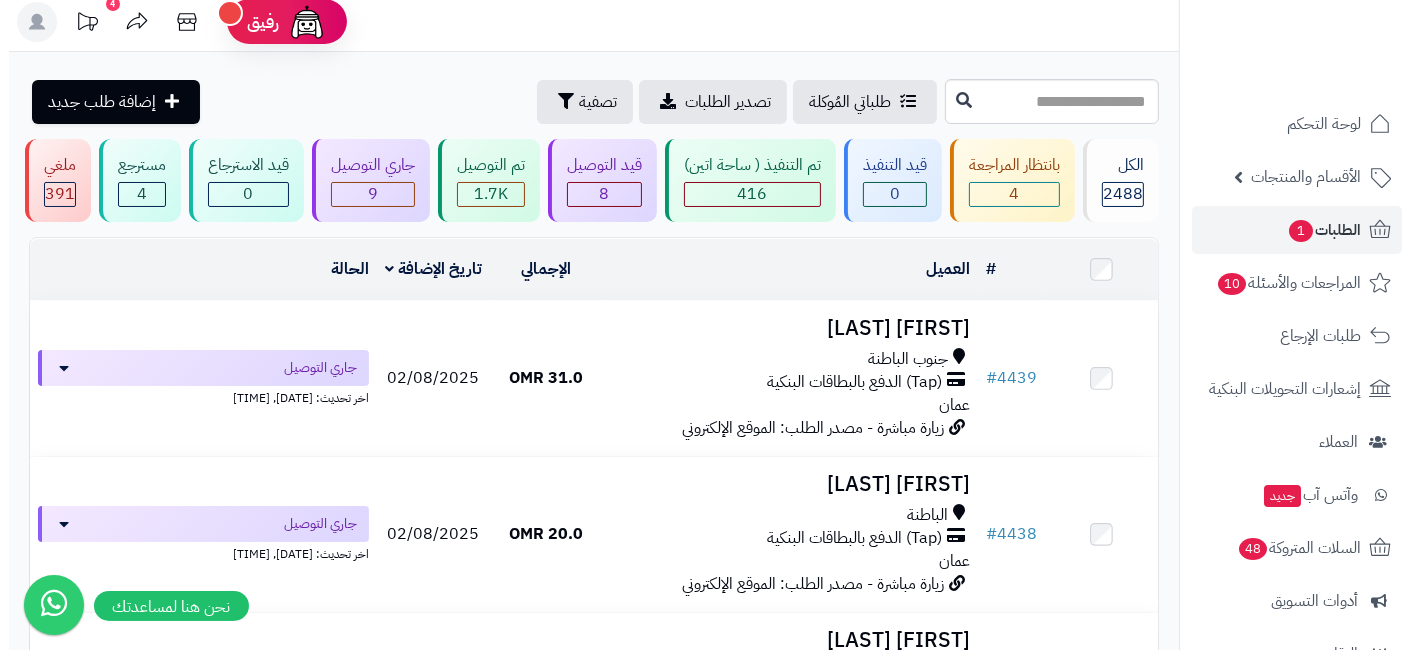 scroll, scrollTop: 0, scrollLeft: 0, axis: both 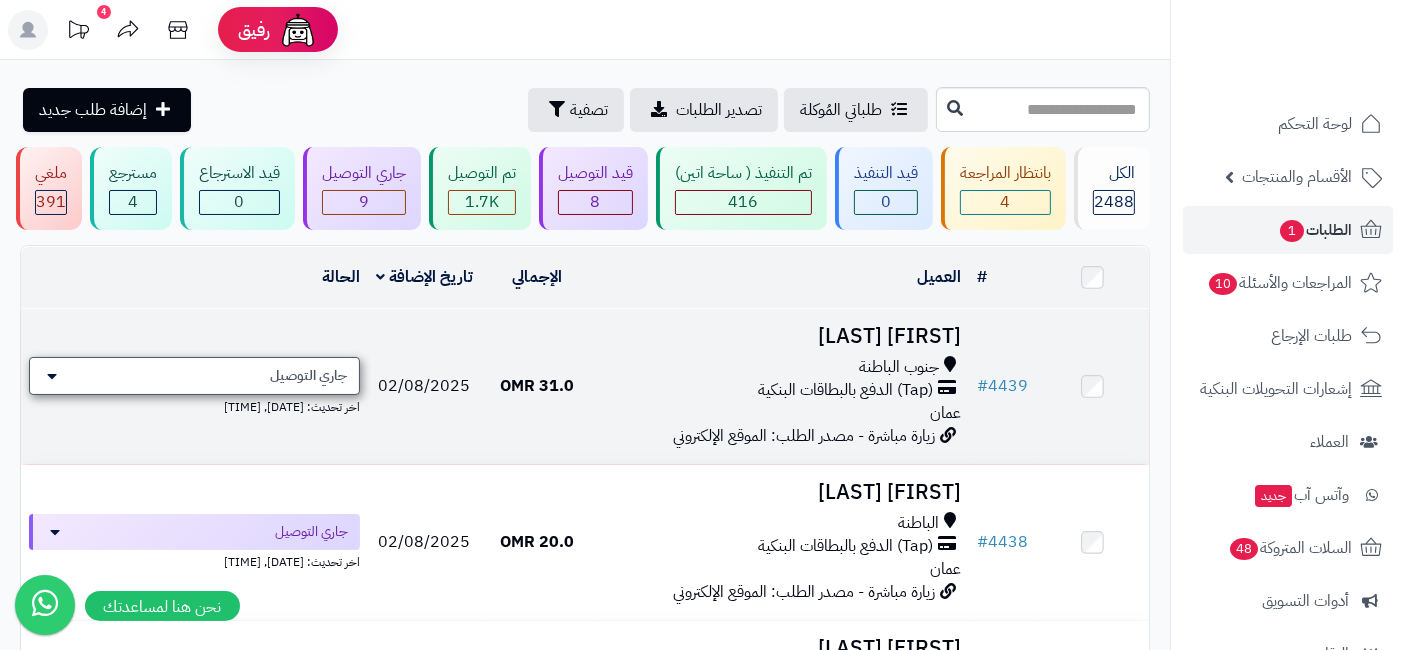 click on "جاري التوصيل" at bounding box center [308, 376] 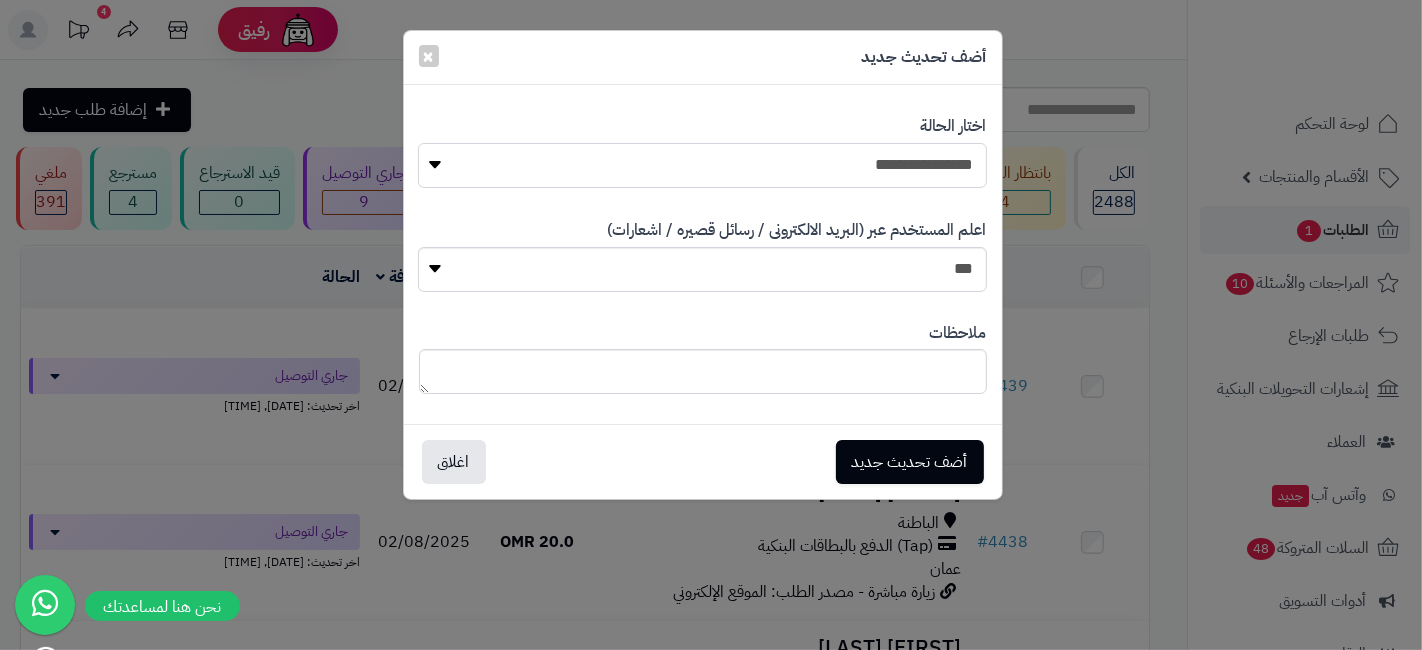 drag, startPoint x: 774, startPoint y: 154, endPoint x: 791, endPoint y: 181, distance: 31.906113 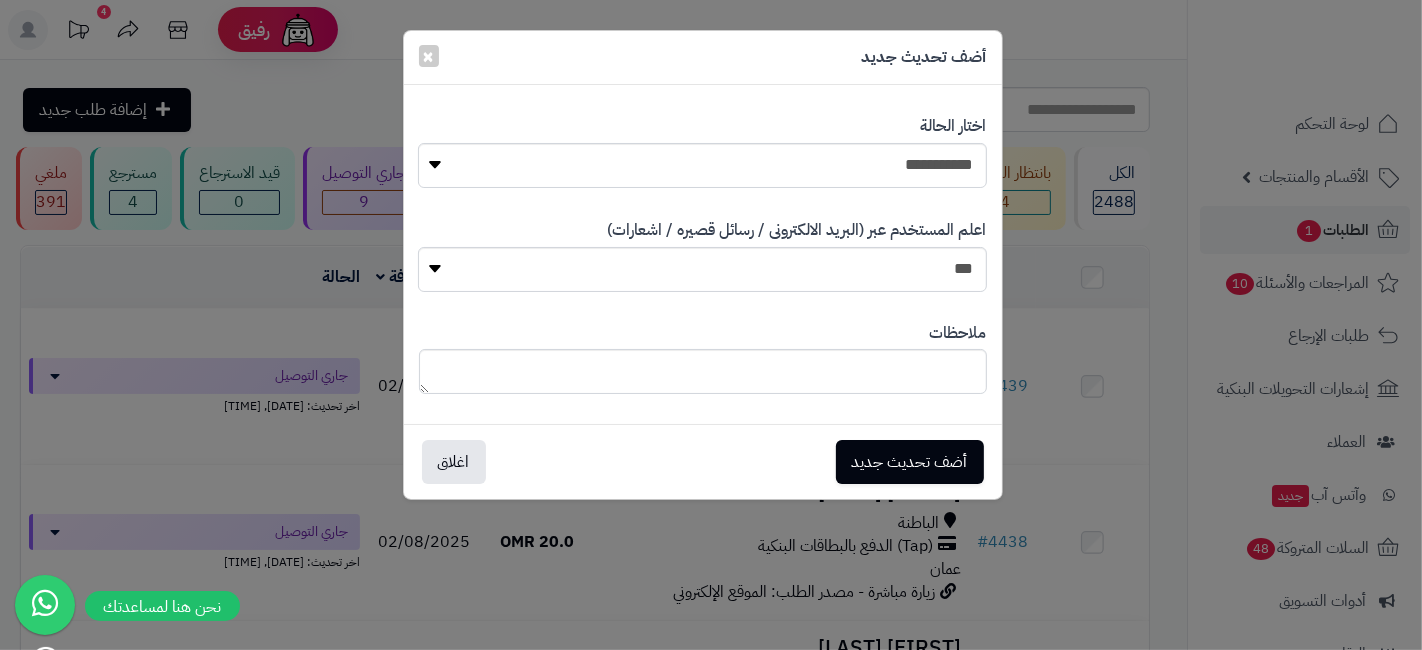 click on "أضف تحديث جديد
اغلاق" at bounding box center (703, 461) 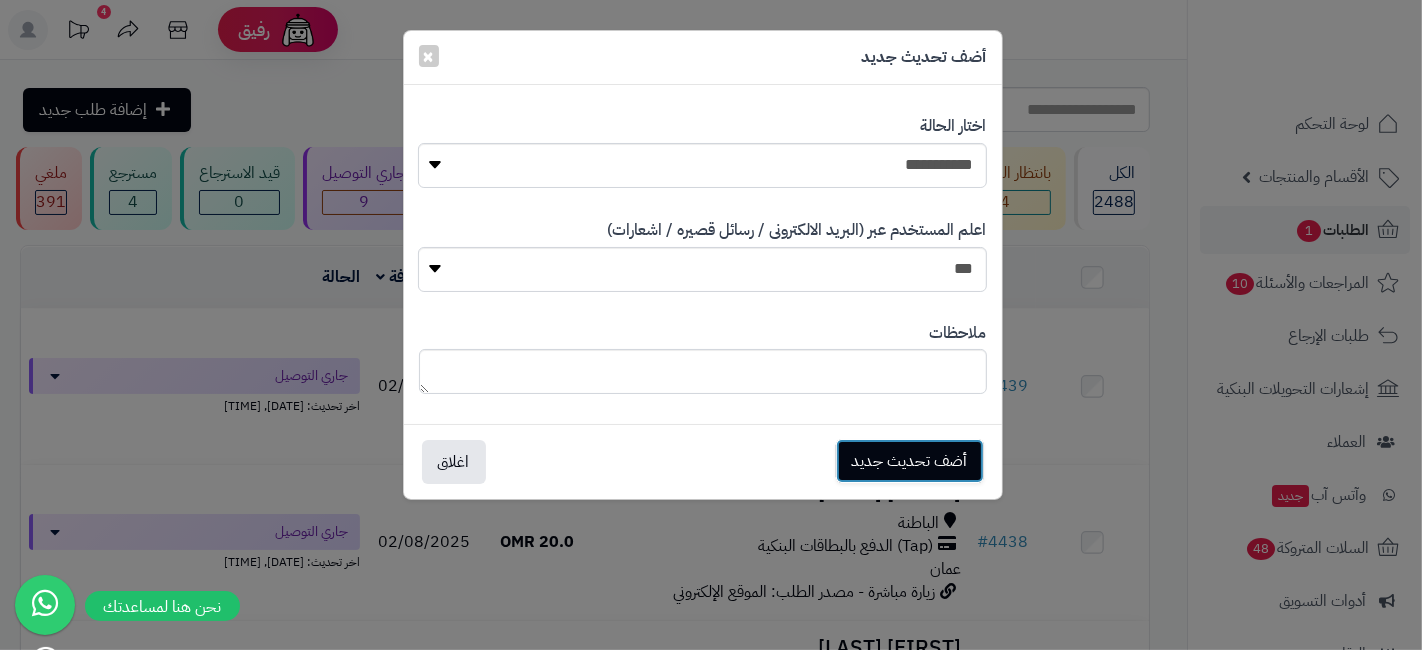 click on "أضف تحديث جديد" at bounding box center [910, 461] 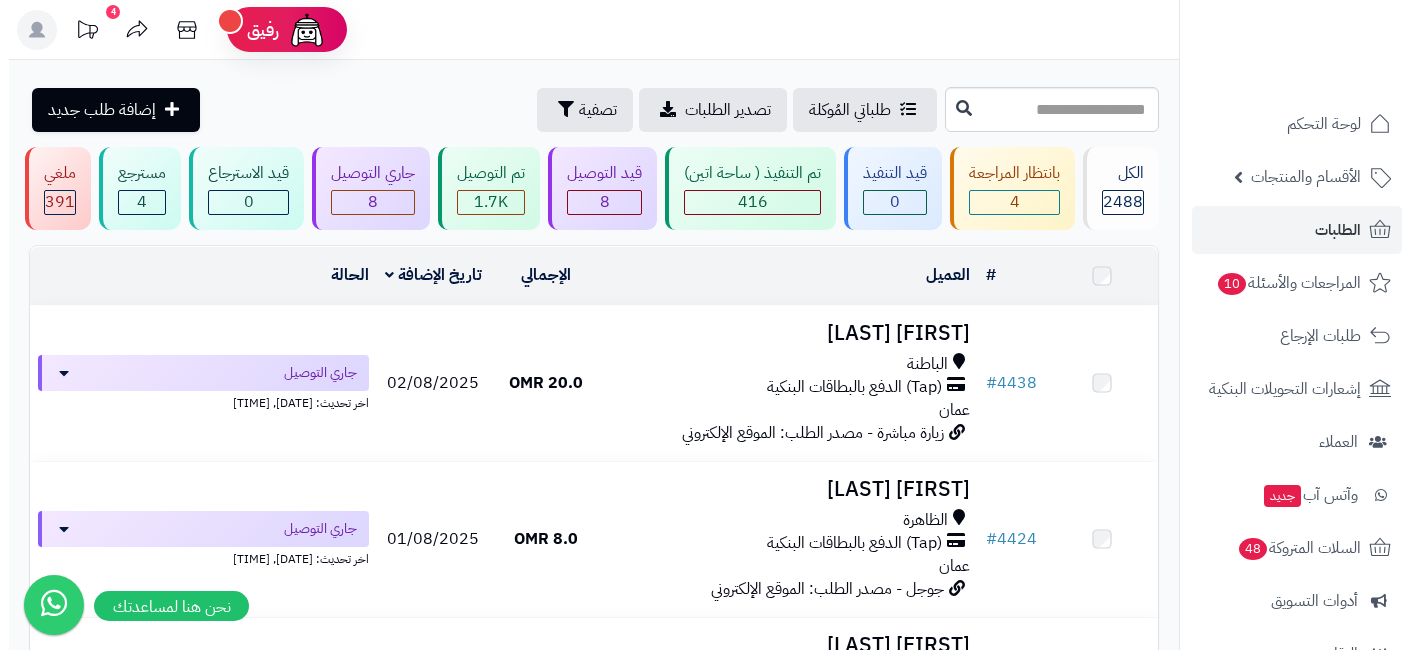 scroll, scrollTop: 0, scrollLeft: 0, axis: both 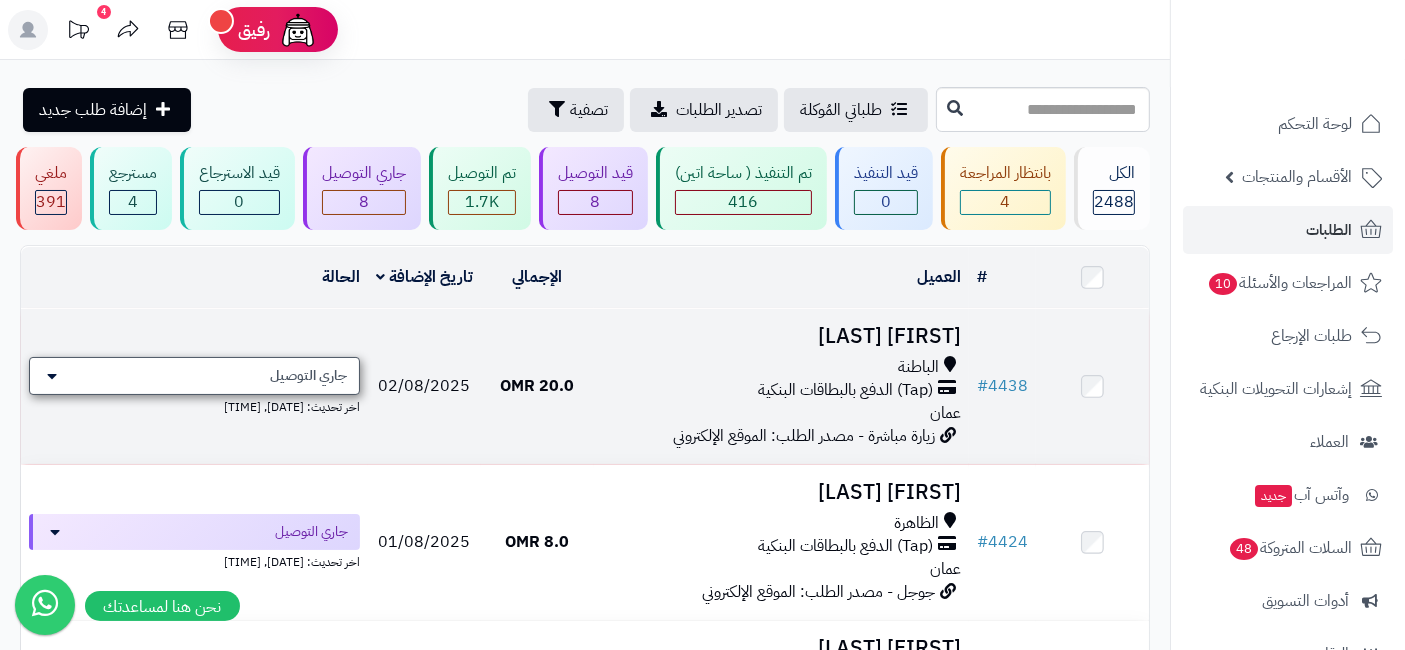 click on "جاري التوصيل" at bounding box center (194, 376) 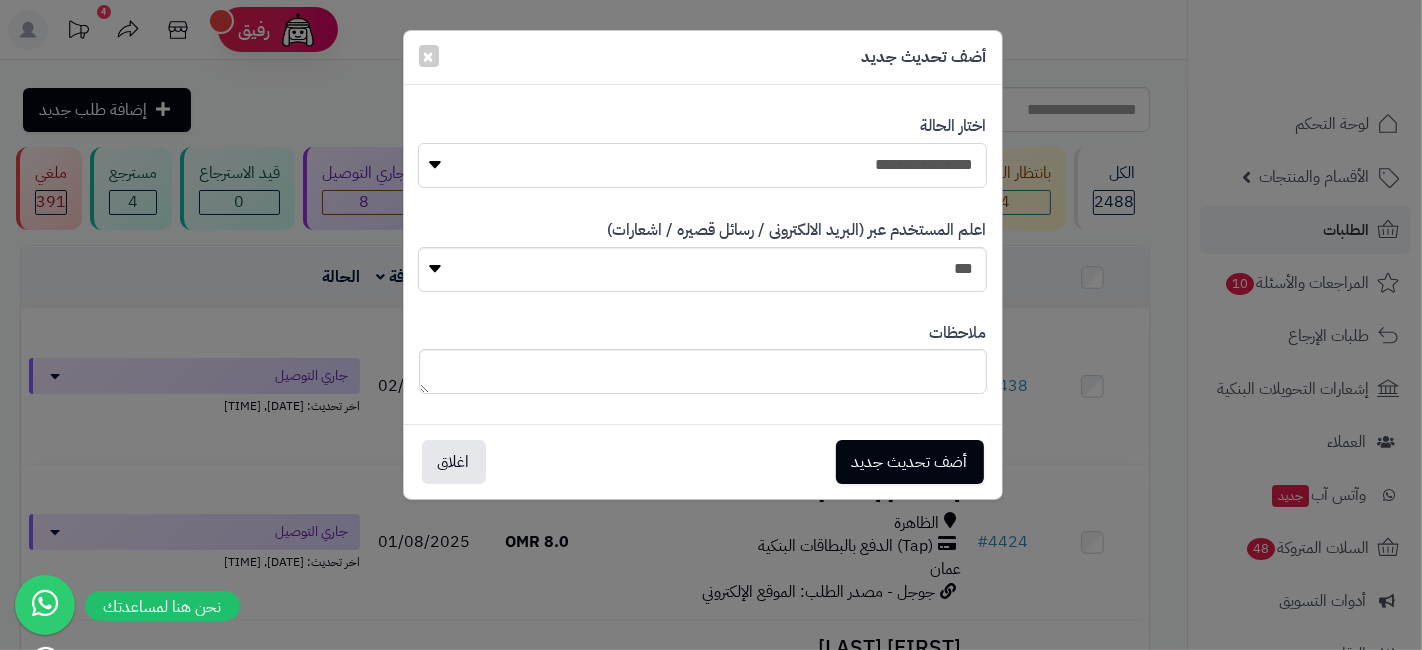 click on "**********" at bounding box center (702, 165) 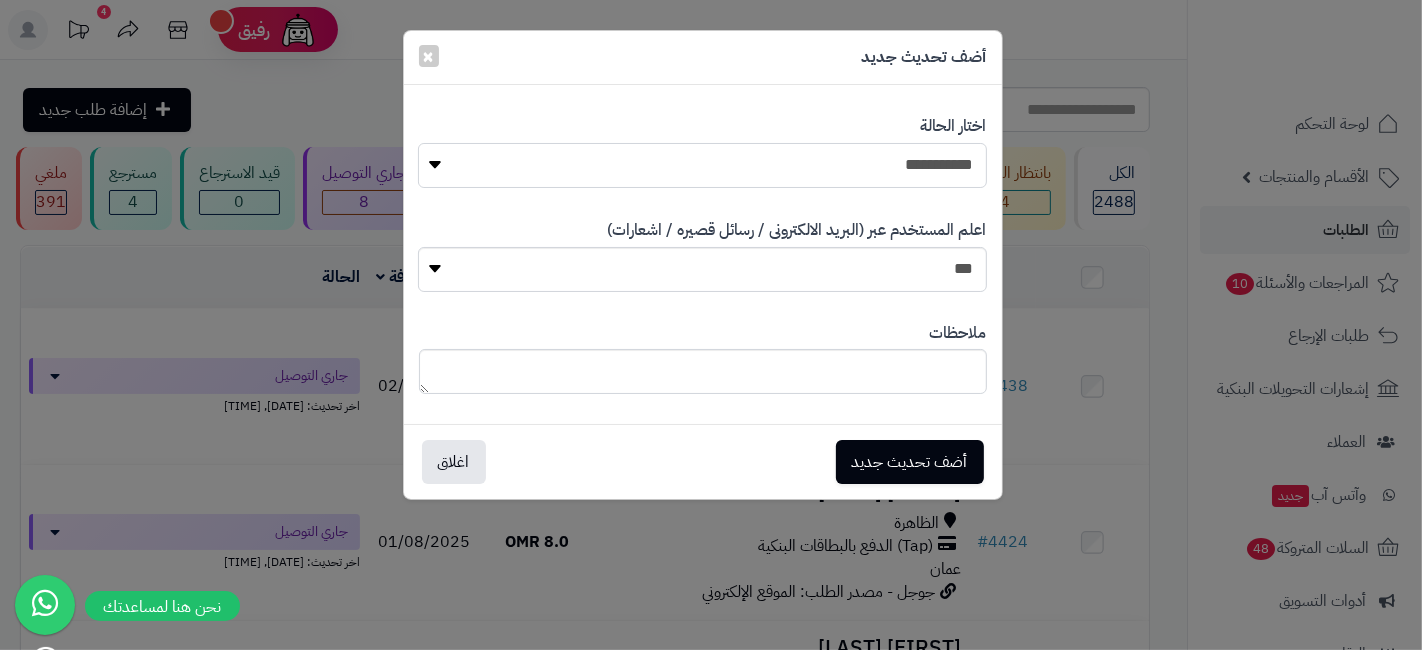click on "**********" at bounding box center [702, 165] 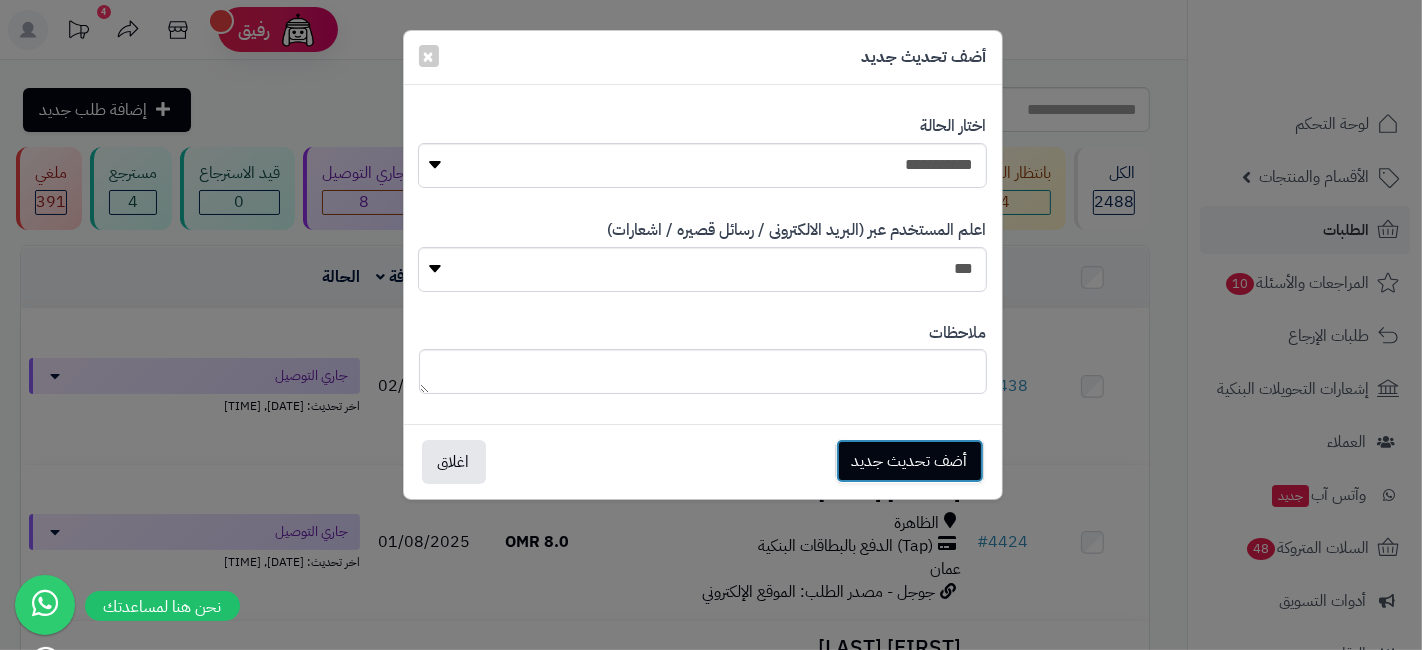 click on "أضف تحديث جديد" at bounding box center [910, 461] 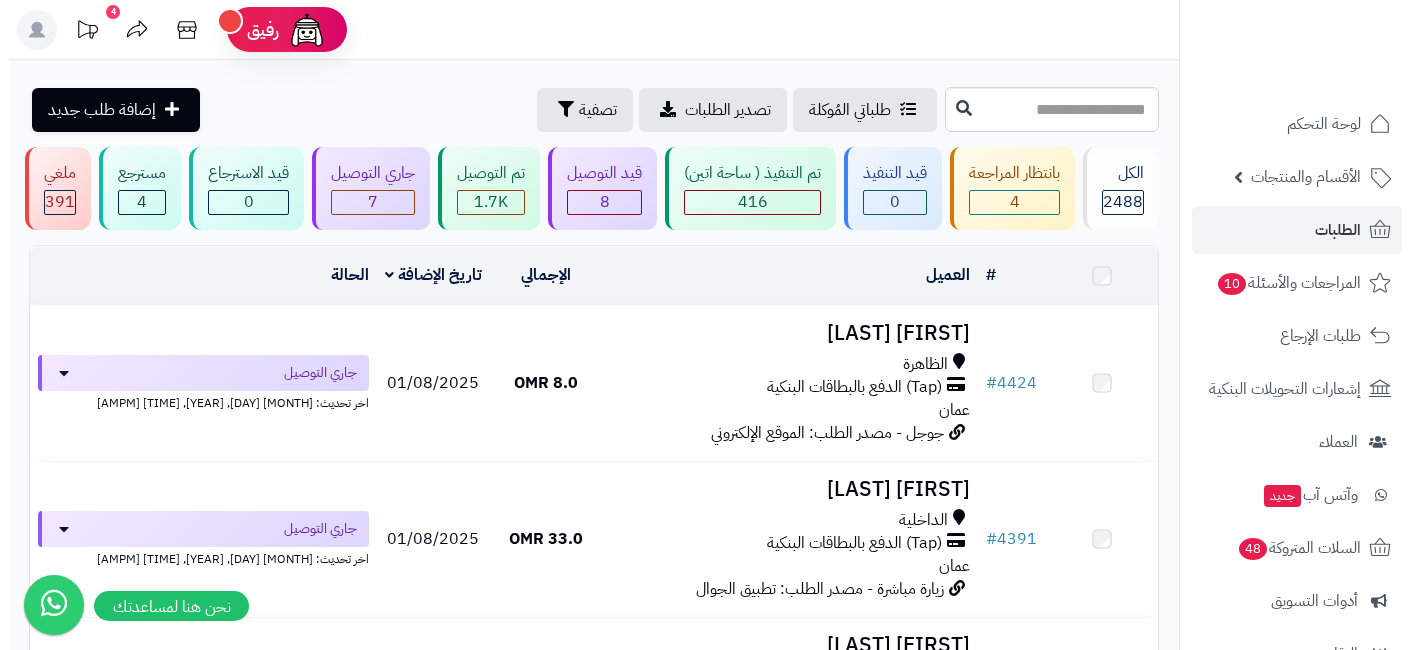 scroll, scrollTop: 0, scrollLeft: 0, axis: both 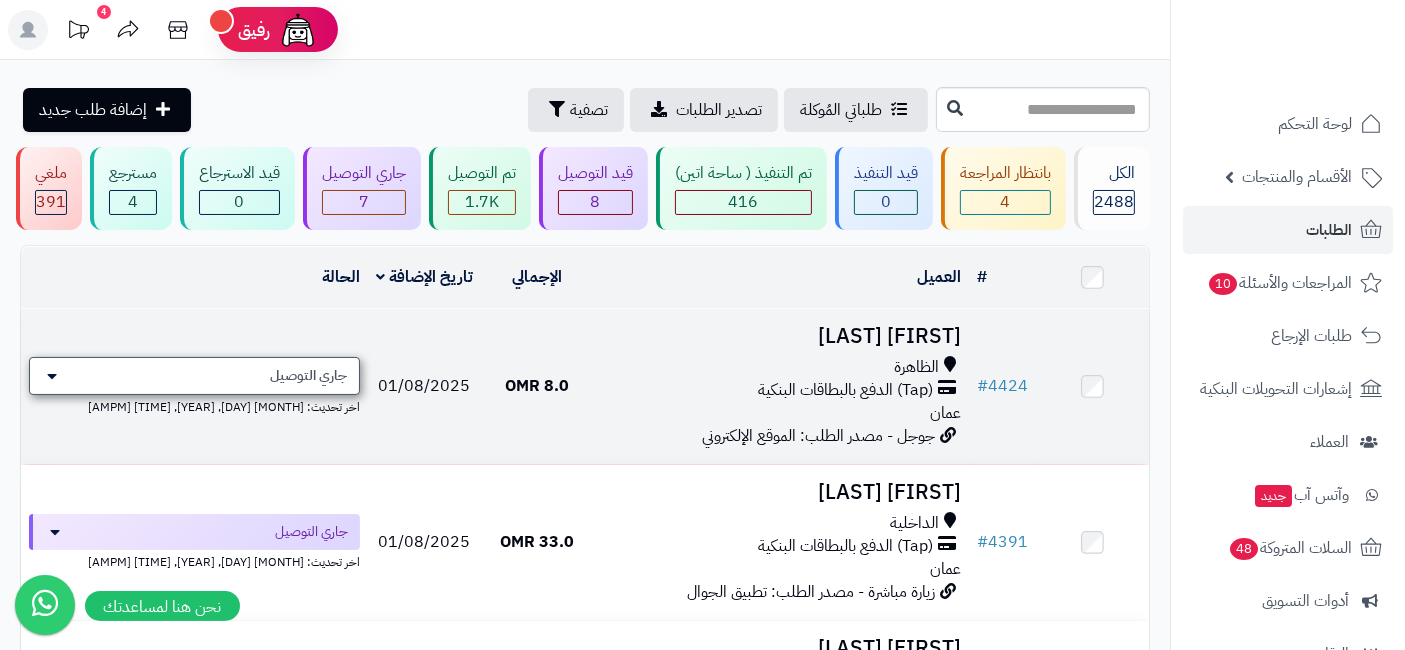 click on "جاري التوصيل" at bounding box center (308, 376) 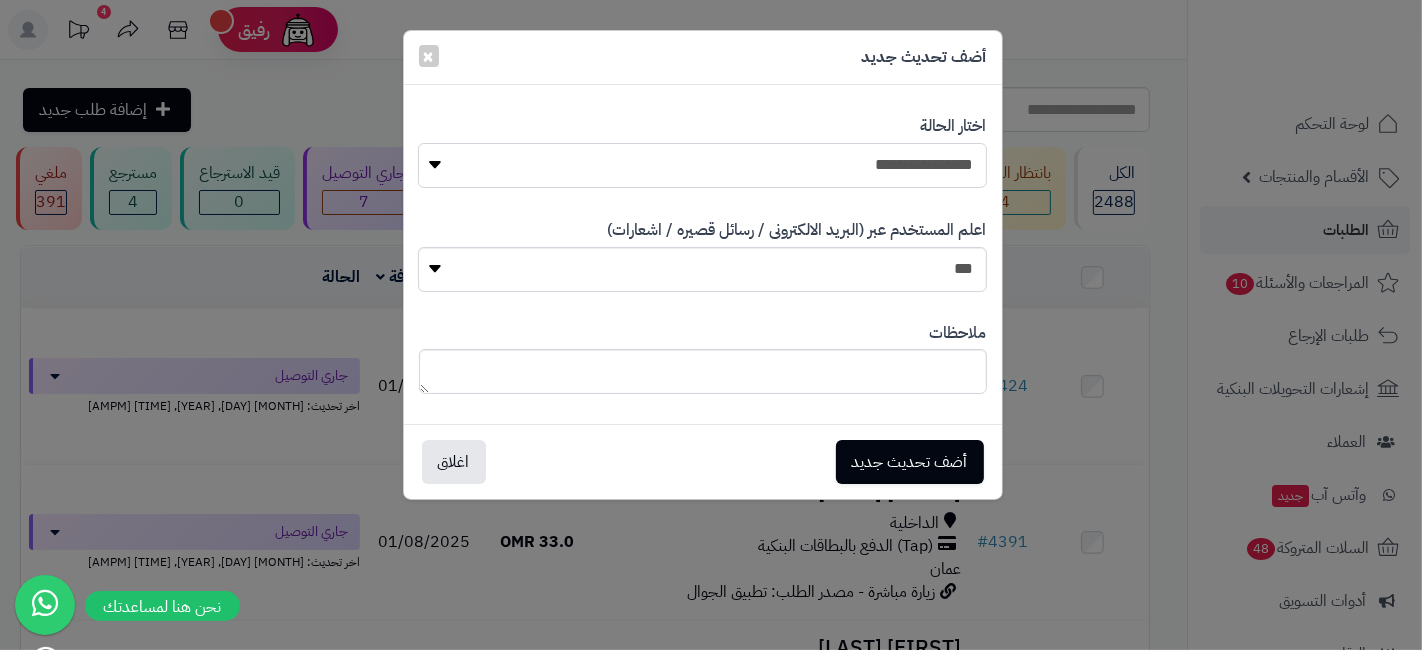 drag, startPoint x: 900, startPoint y: 162, endPoint x: 910, endPoint y: 169, distance: 12.206555 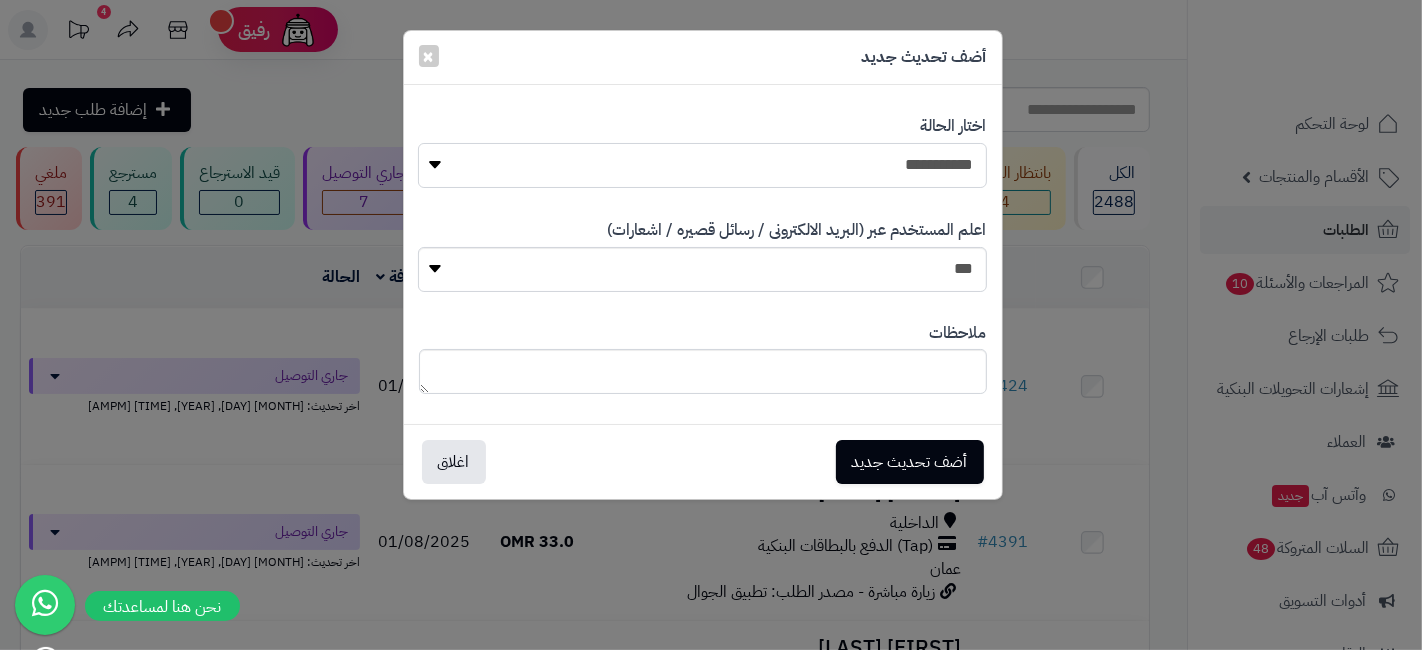 click on "**********" at bounding box center [702, 165] 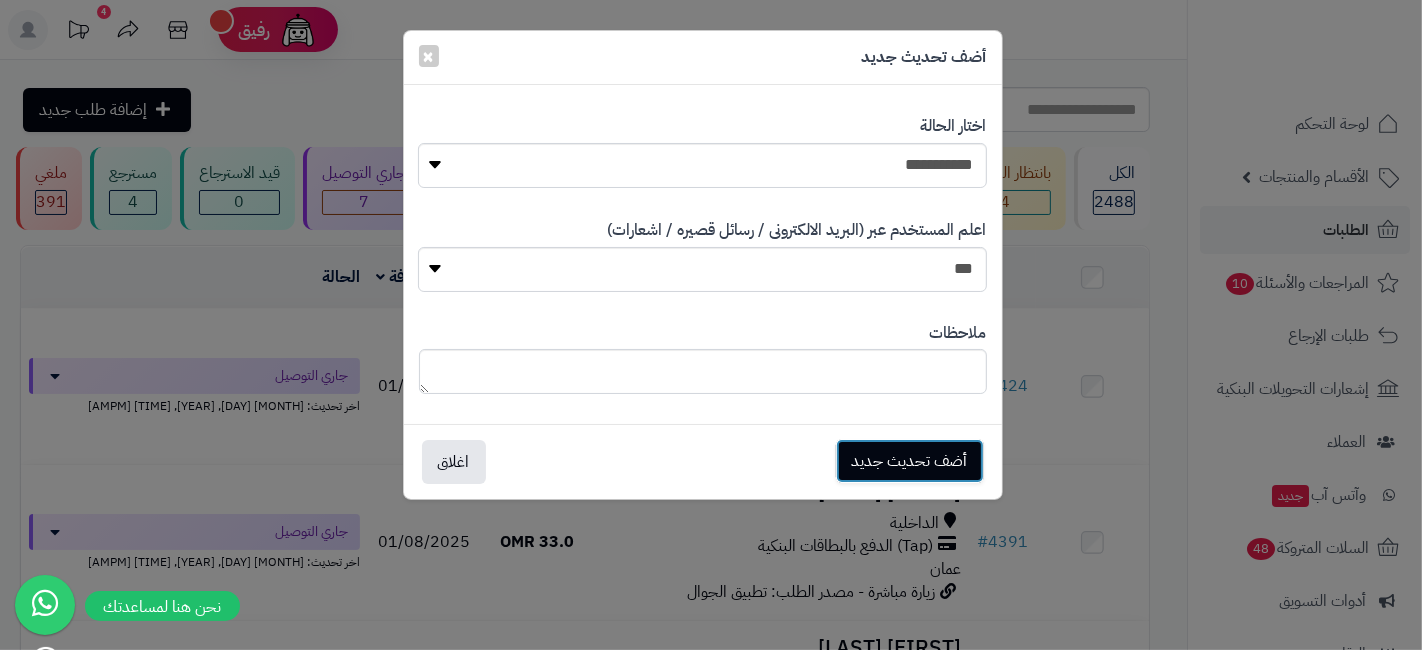 click on "أضف تحديث جديد" at bounding box center [910, 461] 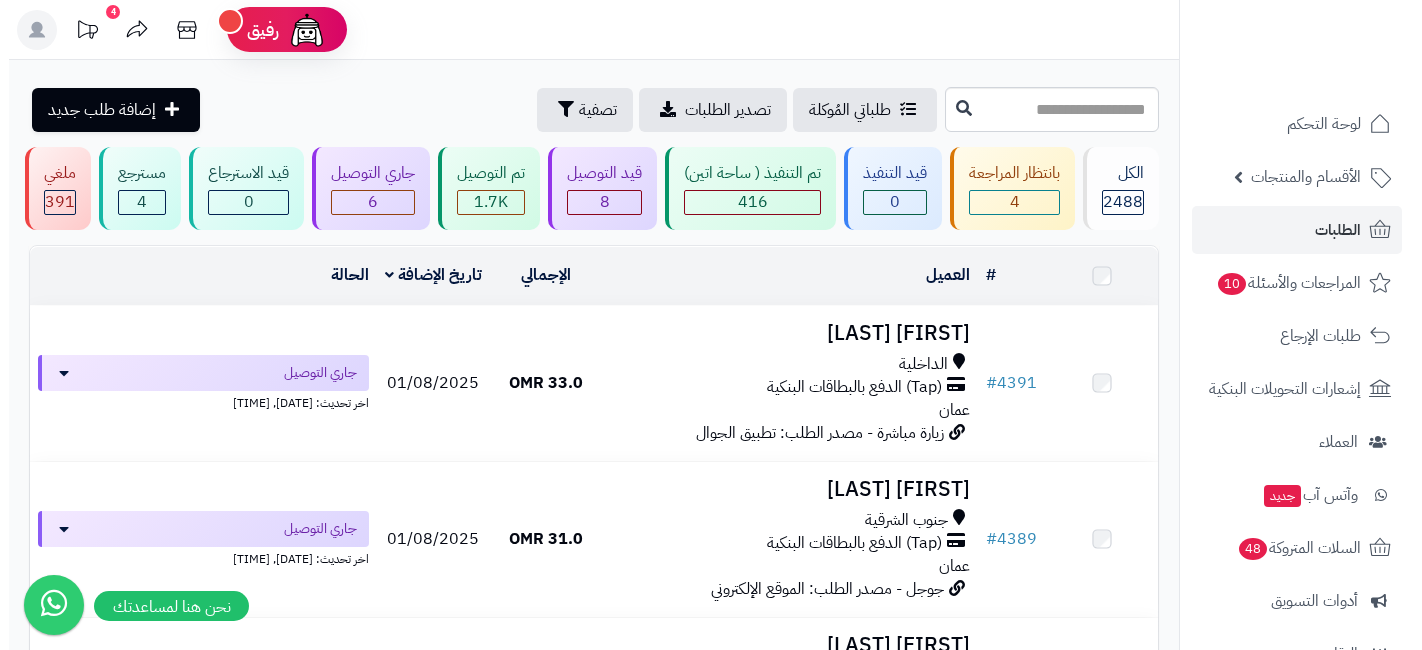 scroll, scrollTop: 0, scrollLeft: 0, axis: both 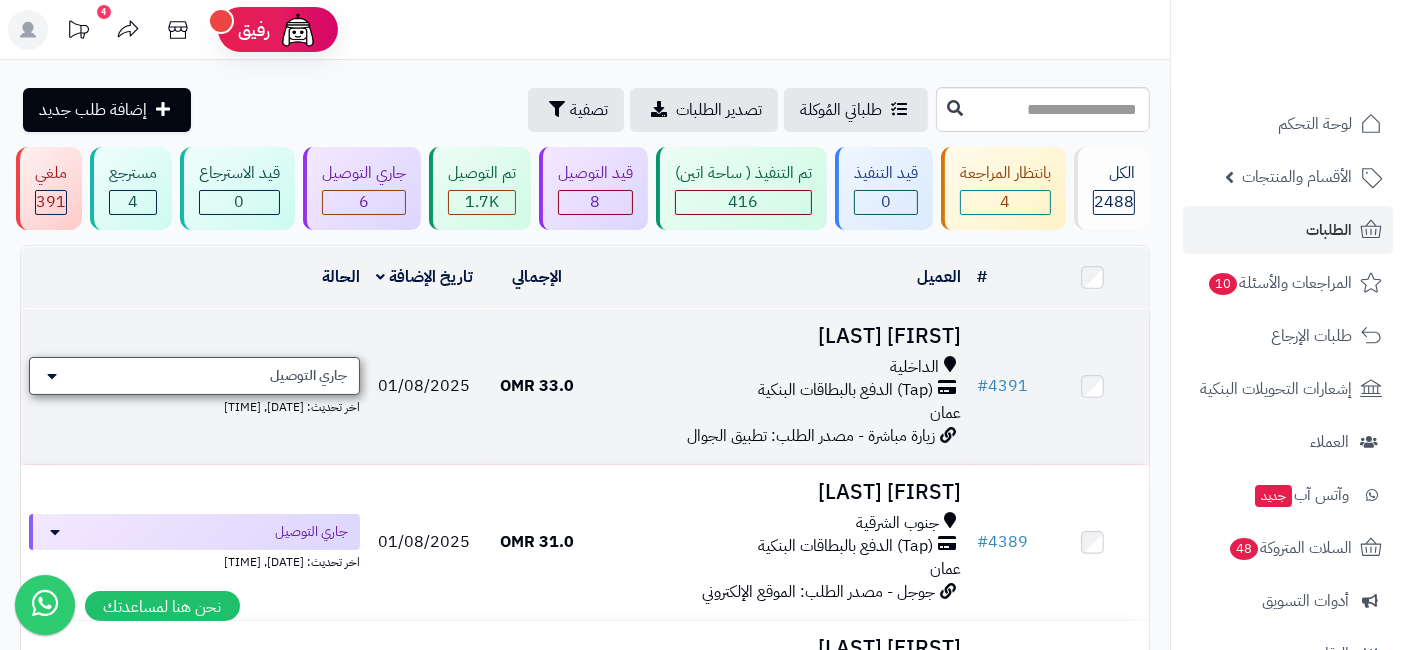 click on "جاري التوصيل" at bounding box center [308, 376] 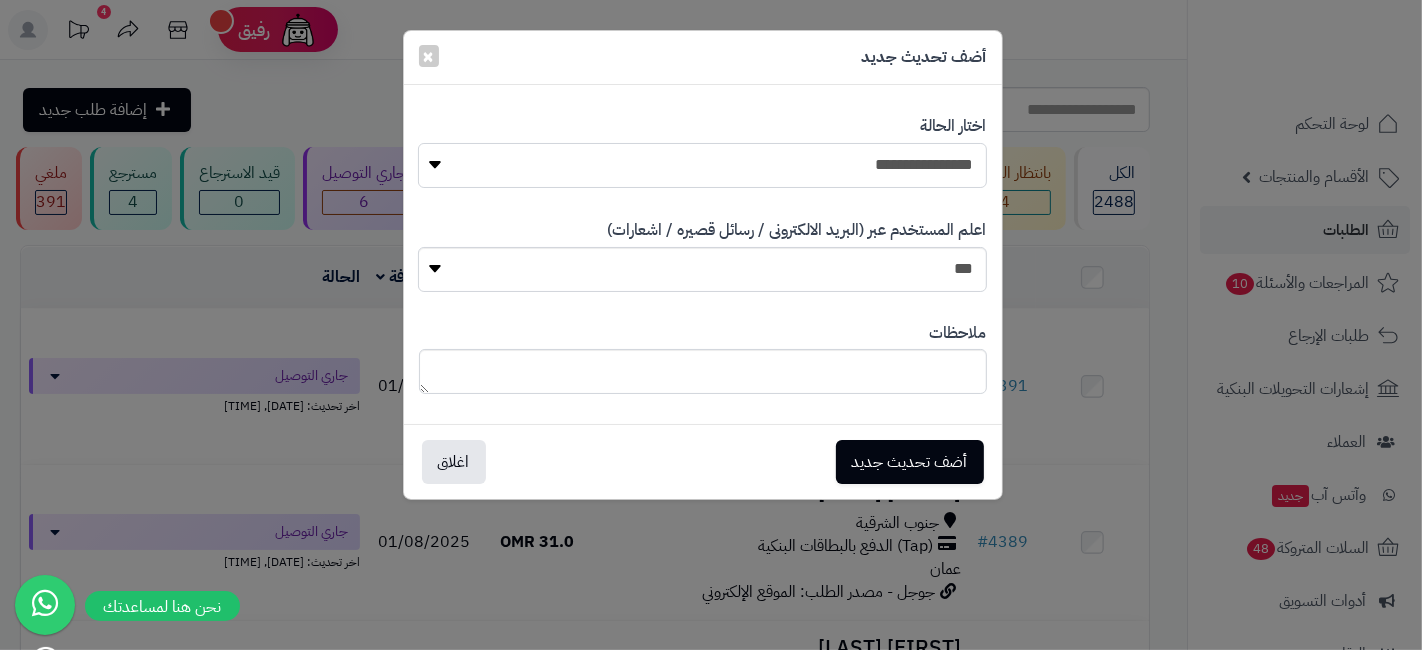 click on "**********" at bounding box center [702, 165] 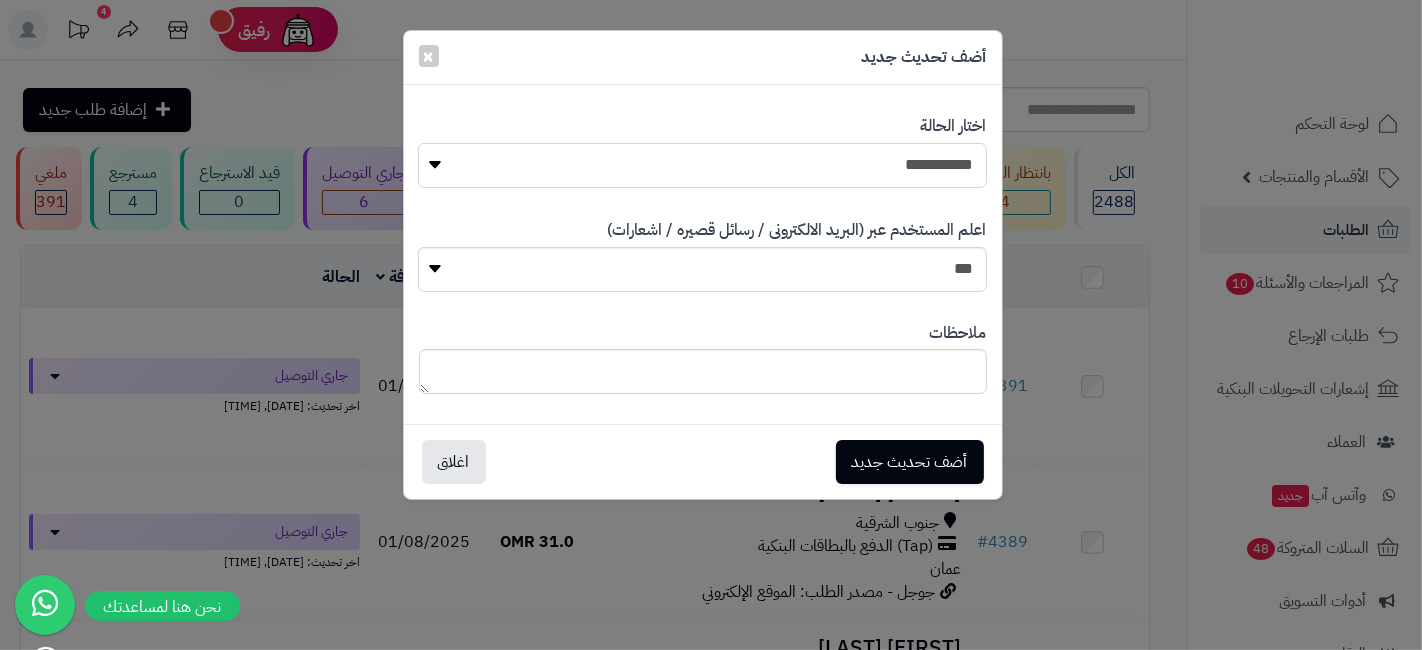 click on "**********" at bounding box center (702, 165) 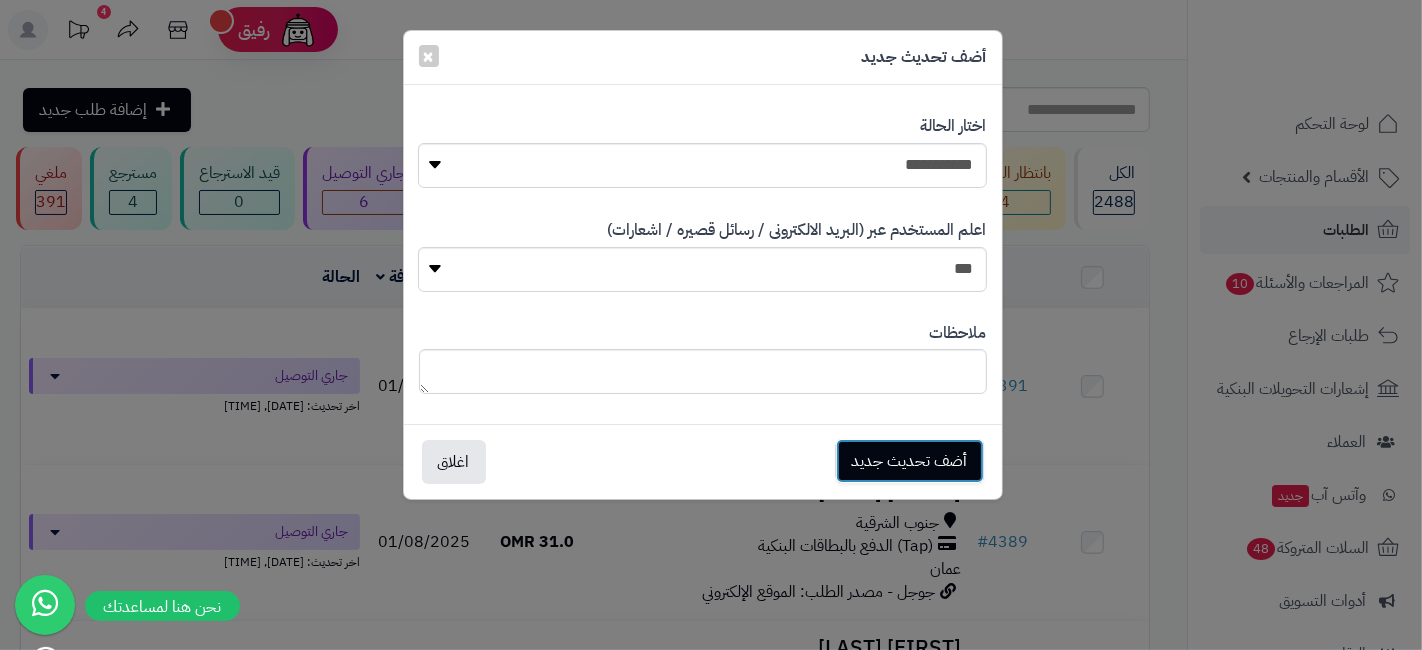 click on "أضف تحديث جديد" at bounding box center [910, 461] 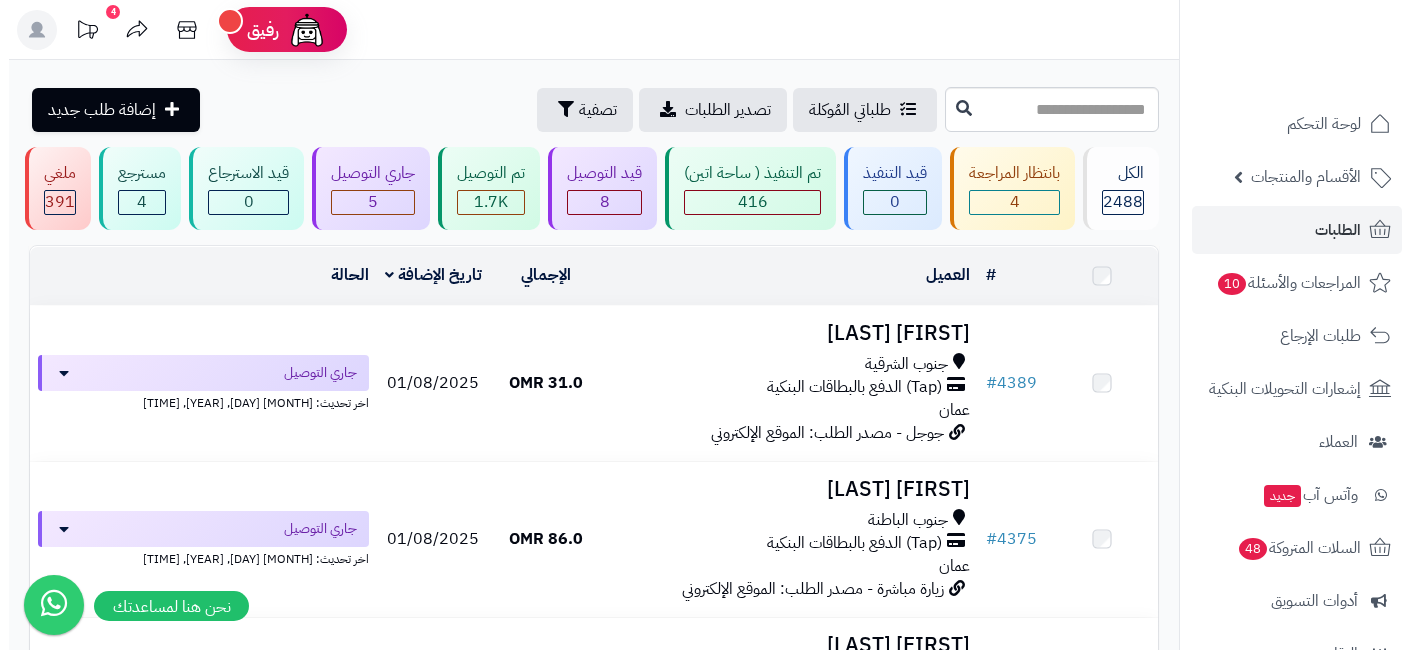 scroll, scrollTop: 0, scrollLeft: 0, axis: both 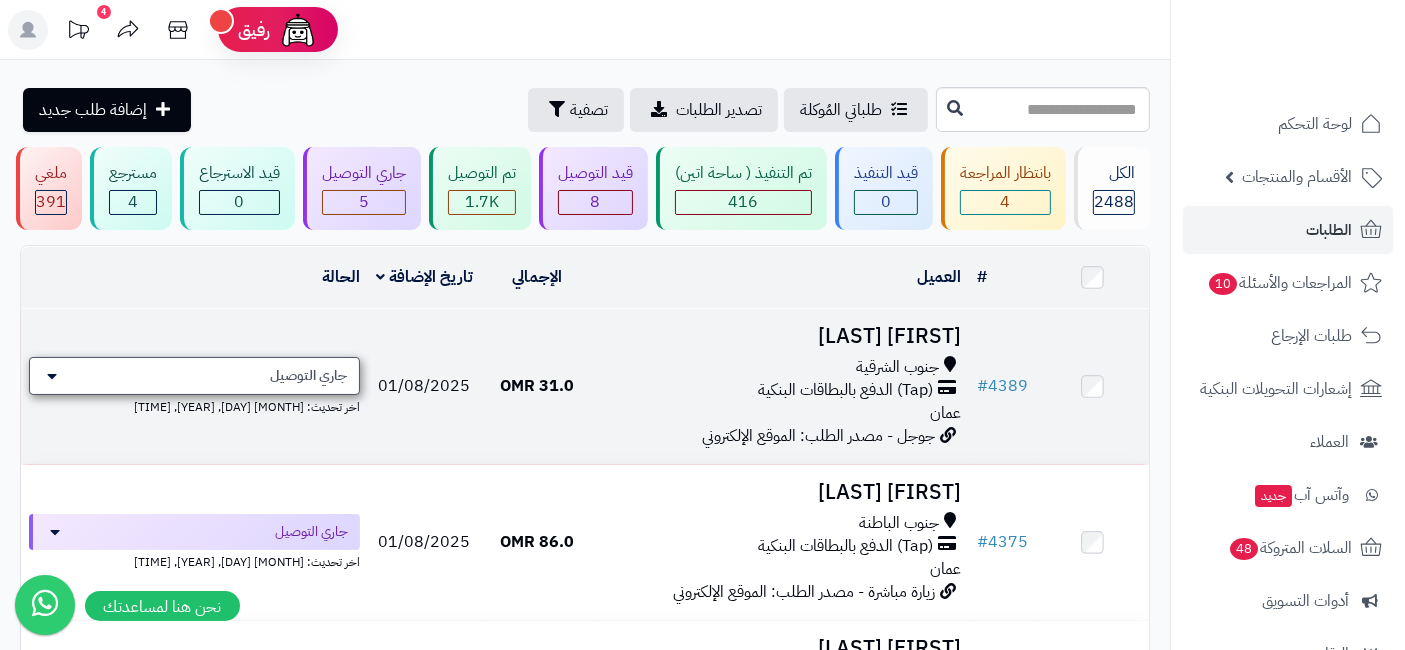click on "جاري التوصيل" at bounding box center [308, 376] 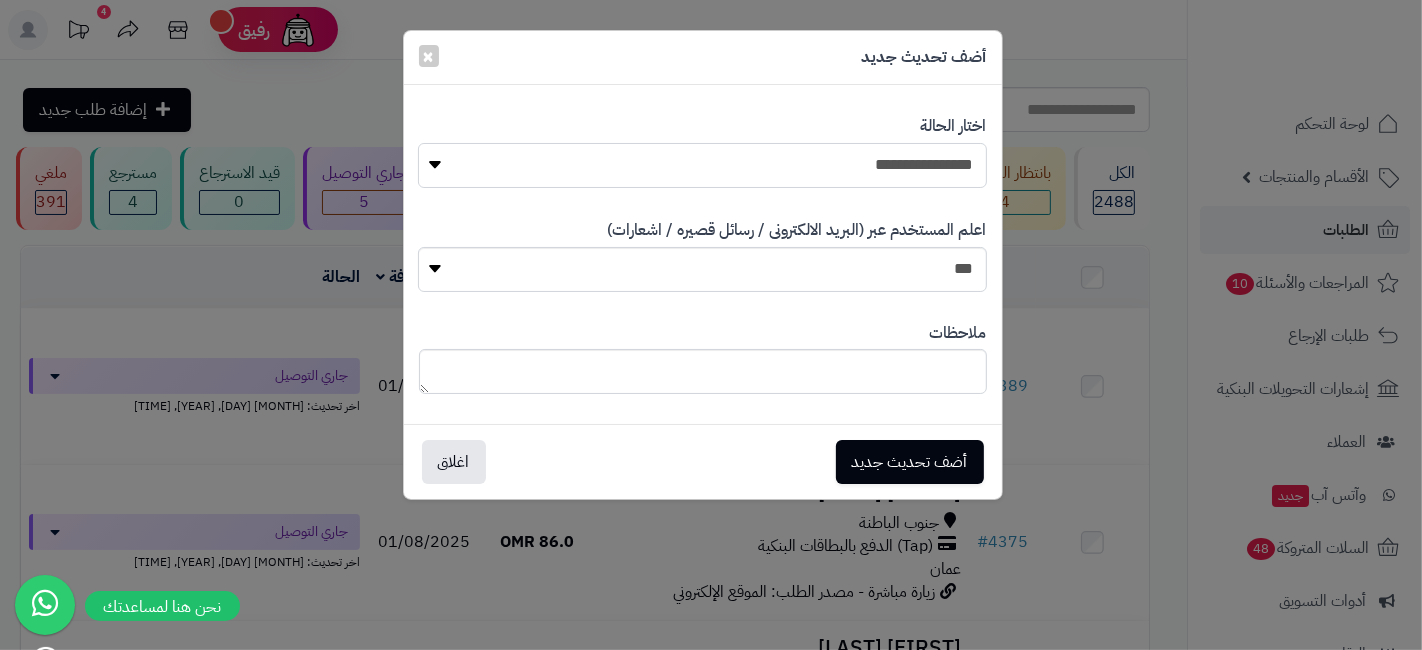 click on "**********" at bounding box center [702, 165] 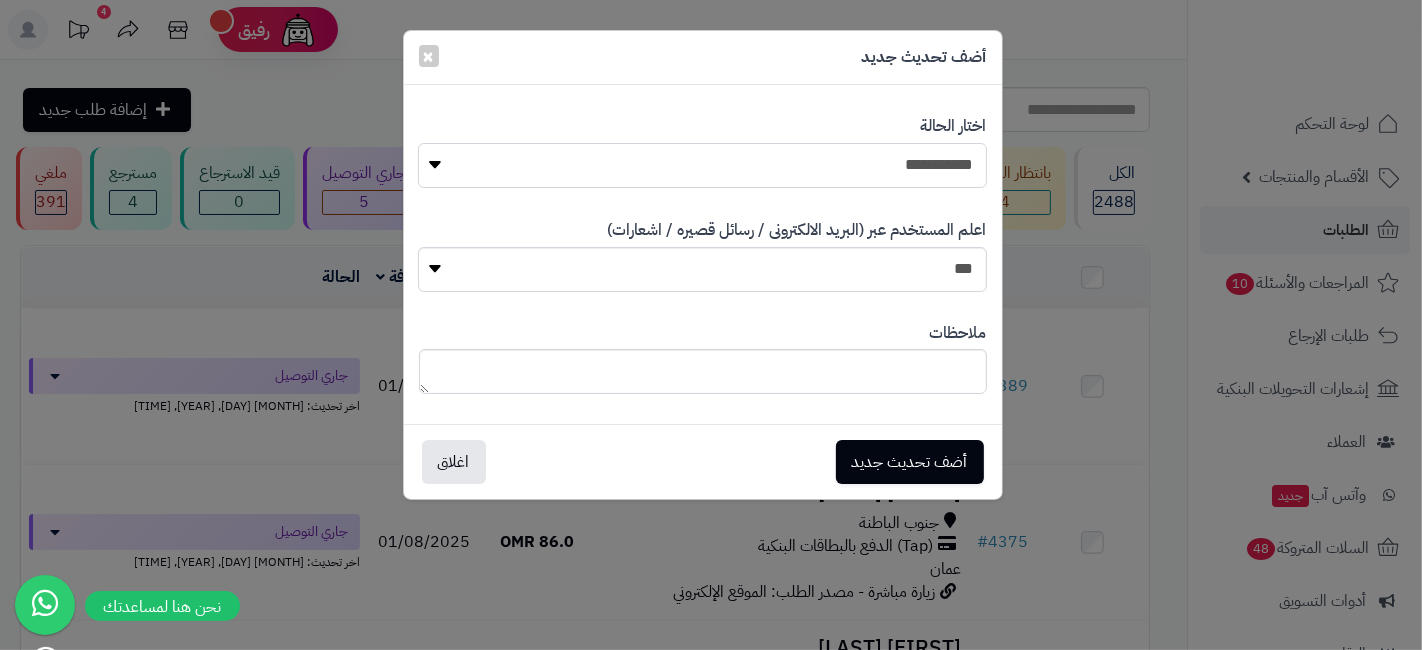 click on "**********" at bounding box center [702, 165] 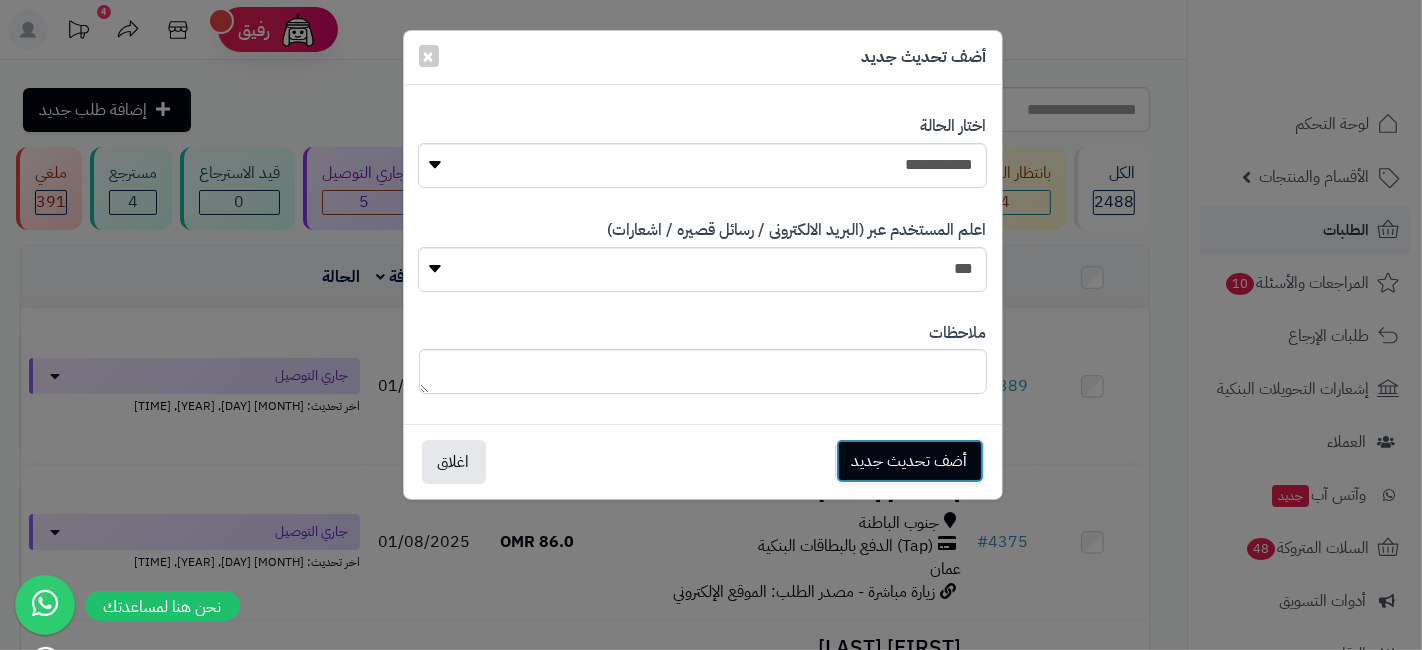 click on "أضف تحديث جديد" at bounding box center (910, 461) 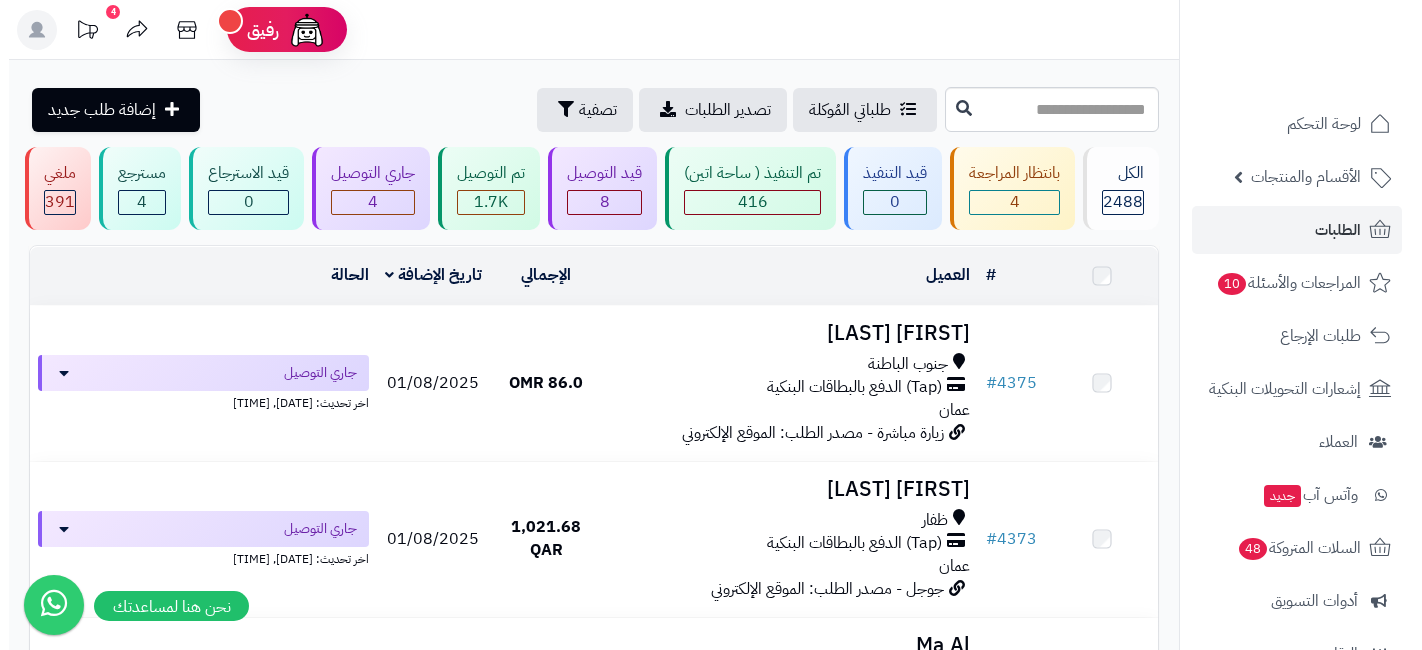 scroll, scrollTop: 0, scrollLeft: 0, axis: both 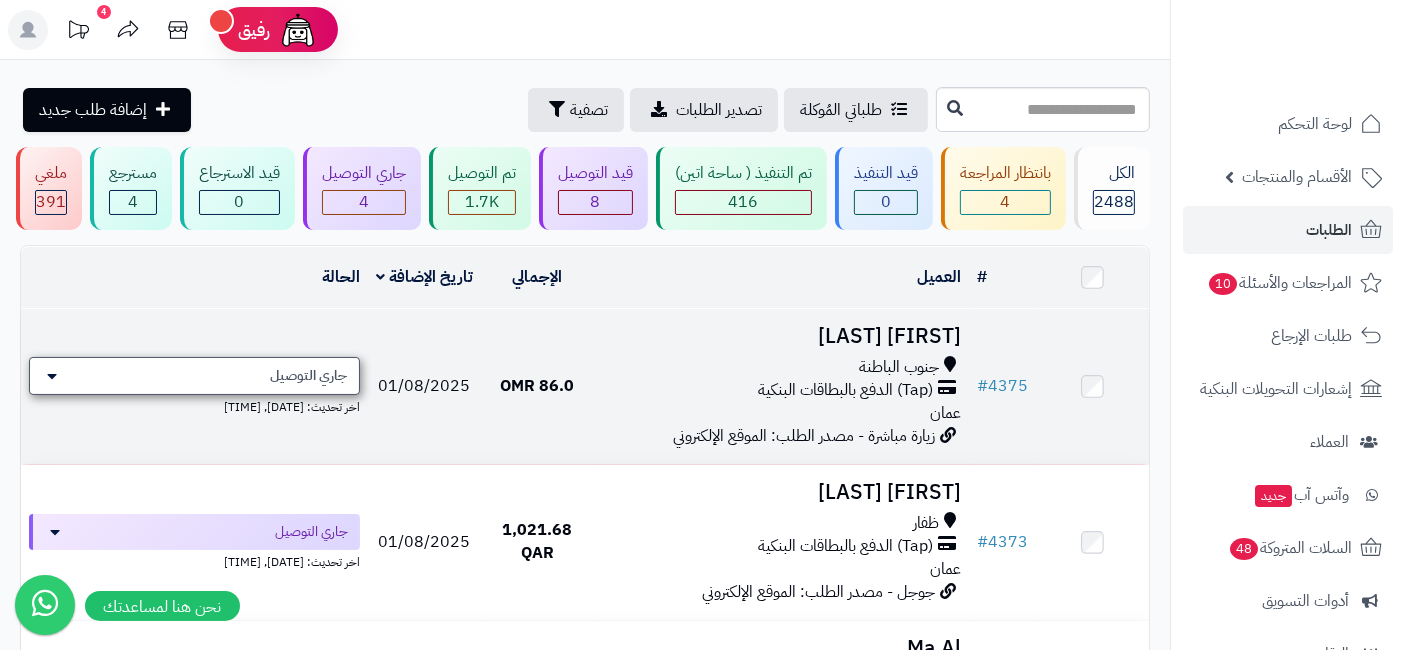 click on "جاري التوصيل" at bounding box center [194, 376] 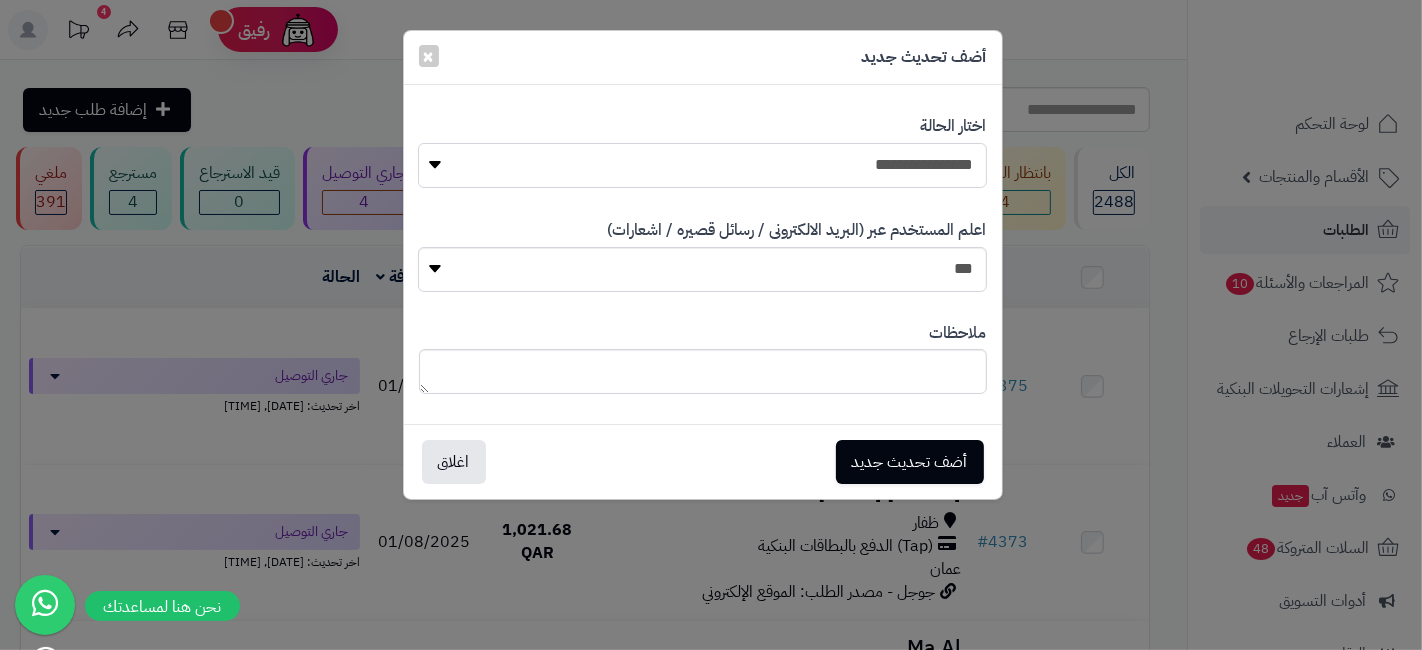 click on "**********" at bounding box center [702, 165] 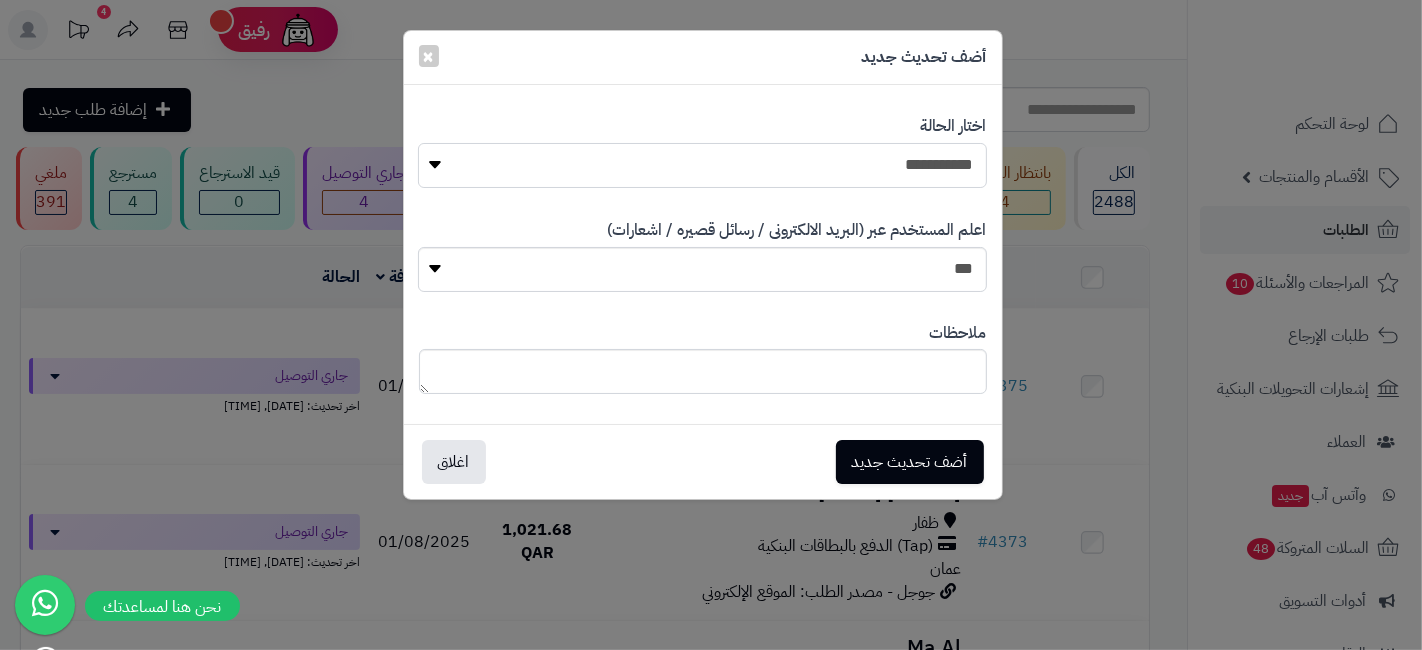 click on "**********" at bounding box center (702, 165) 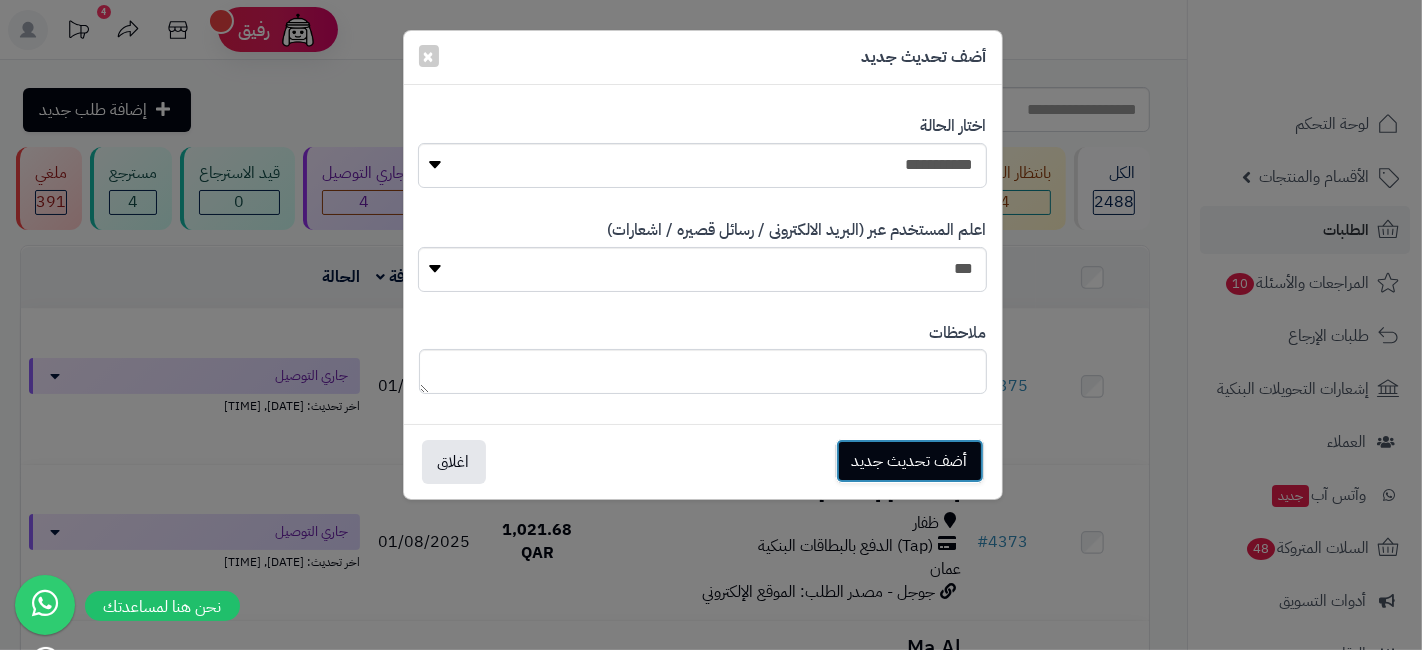 click on "أضف تحديث جديد" at bounding box center (910, 461) 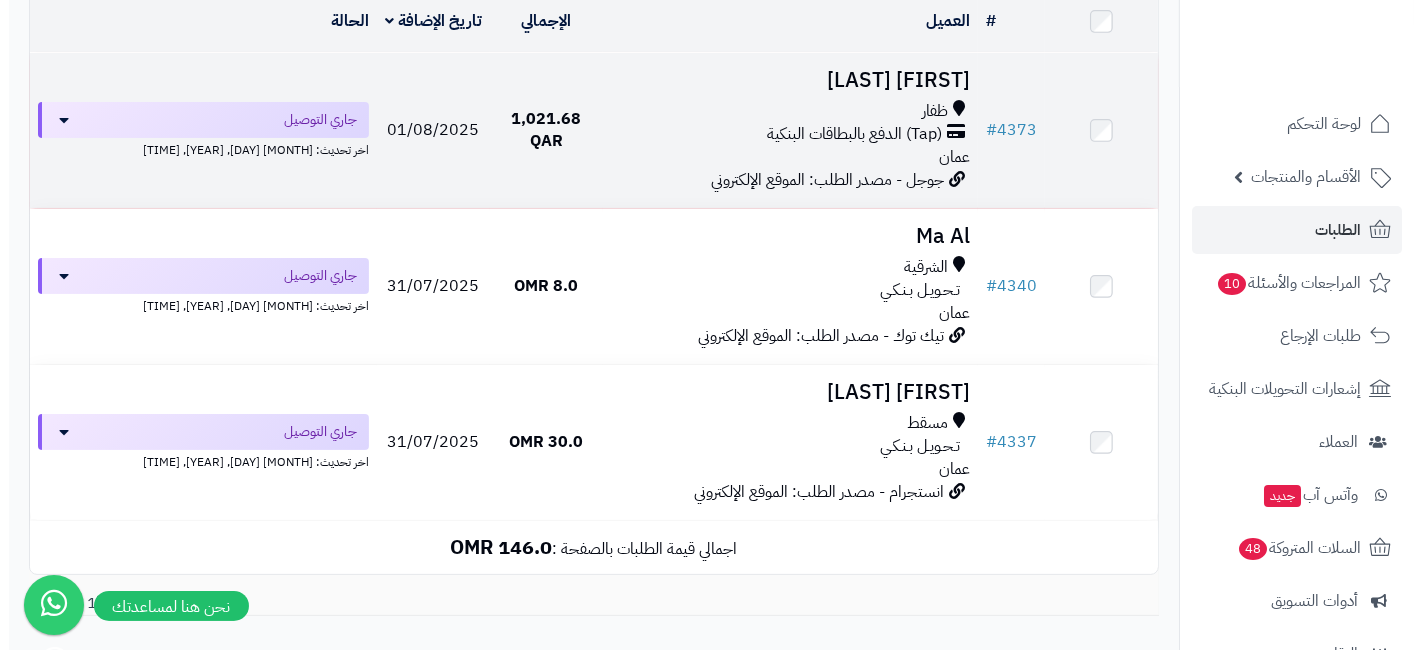scroll, scrollTop: 222, scrollLeft: 0, axis: vertical 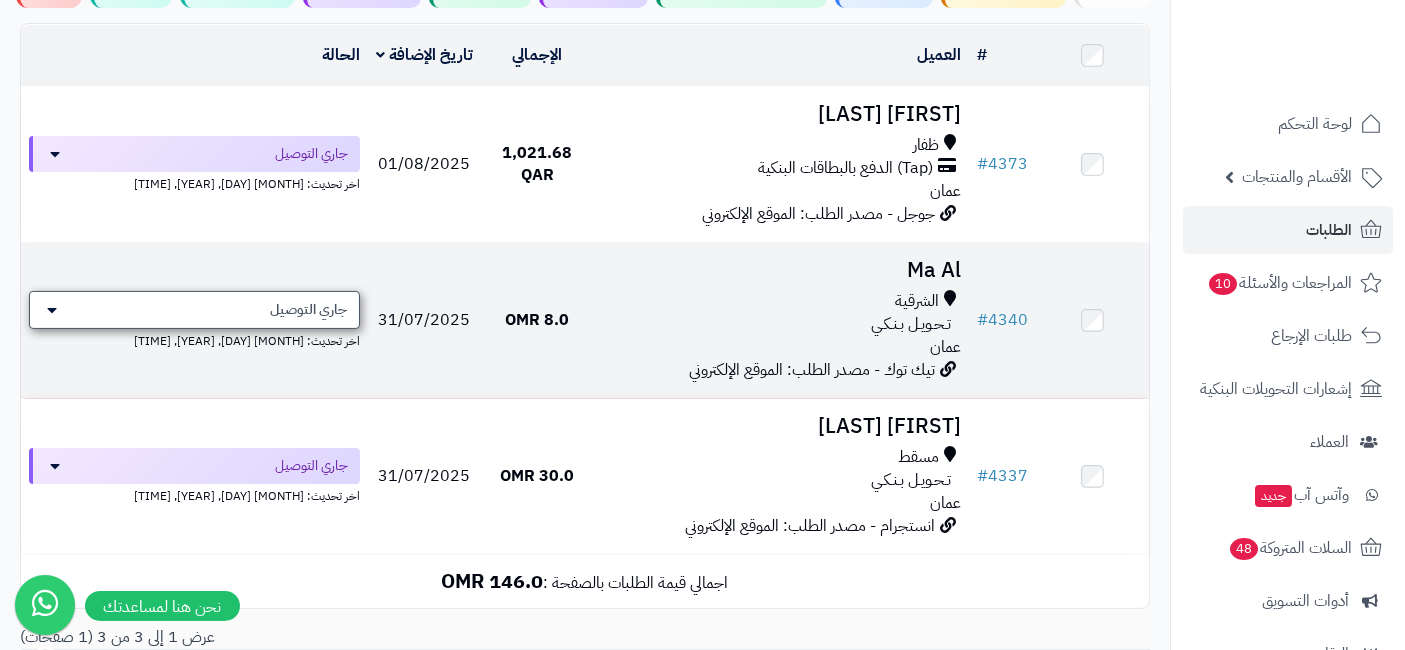 click on "جاري التوصيل" at bounding box center [308, 310] 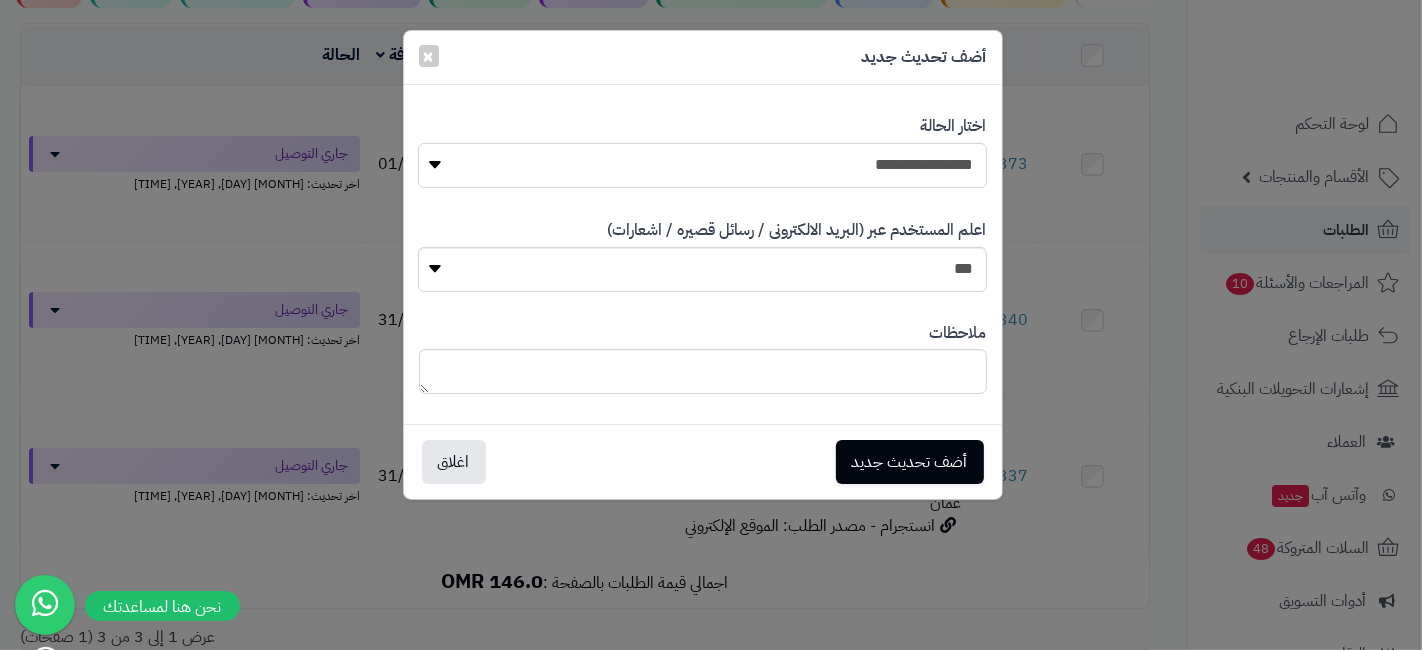 click on "**********" at bounding box center [702, 165] 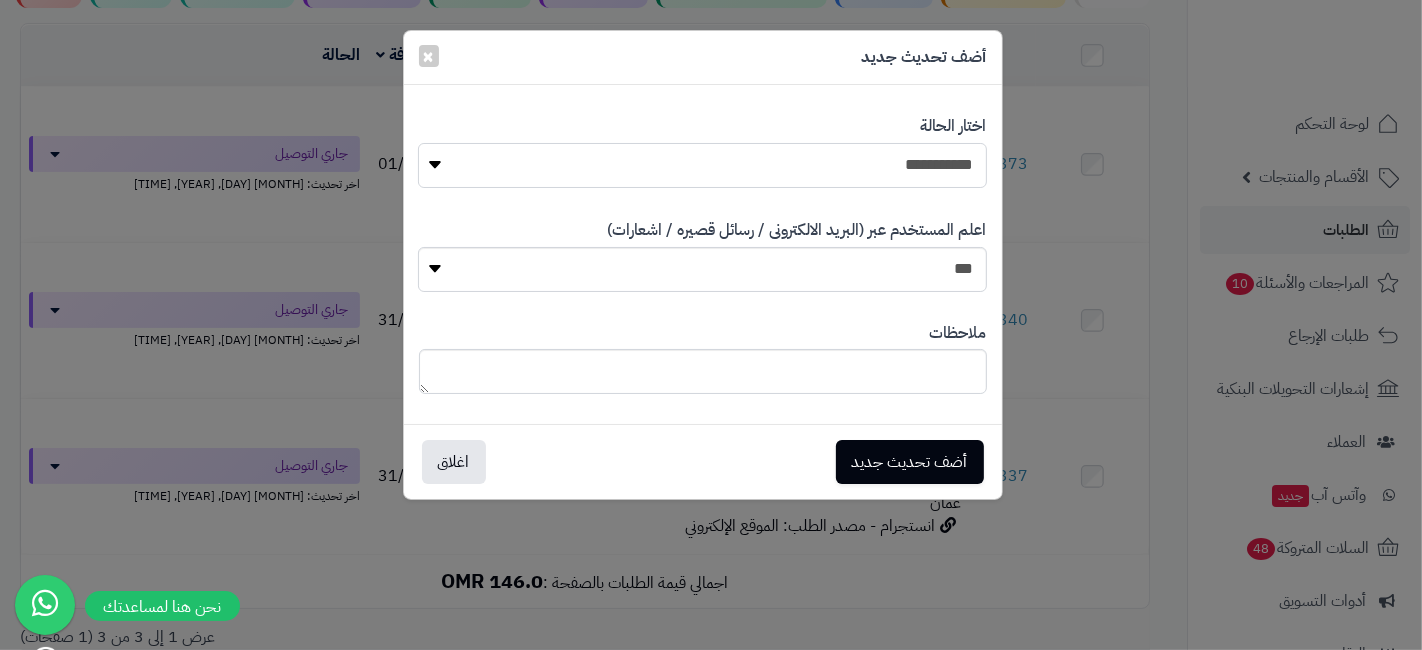click on "**********" at bounding box center (702, 165) 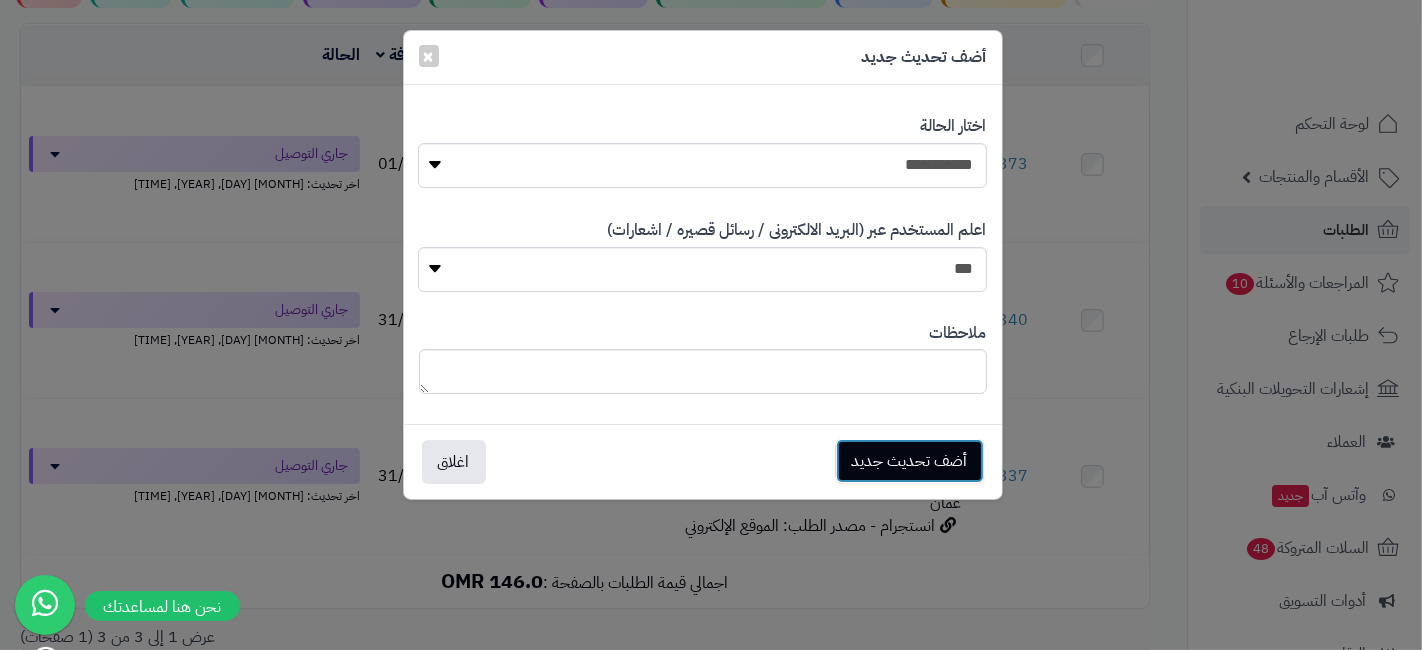 click on "أضف تحديث جديد" at bounding box center [910, 461] 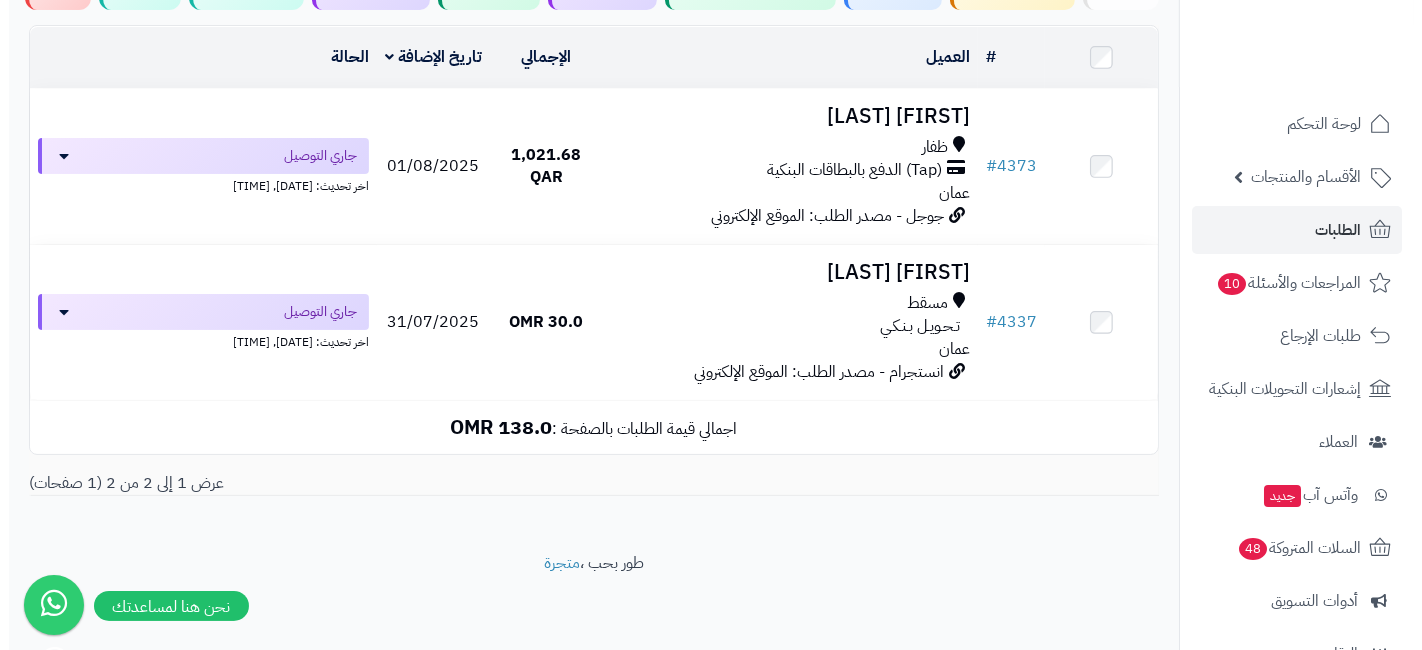 scroll, scrollTop: 220, scrollLeft: 0, axis: vertical 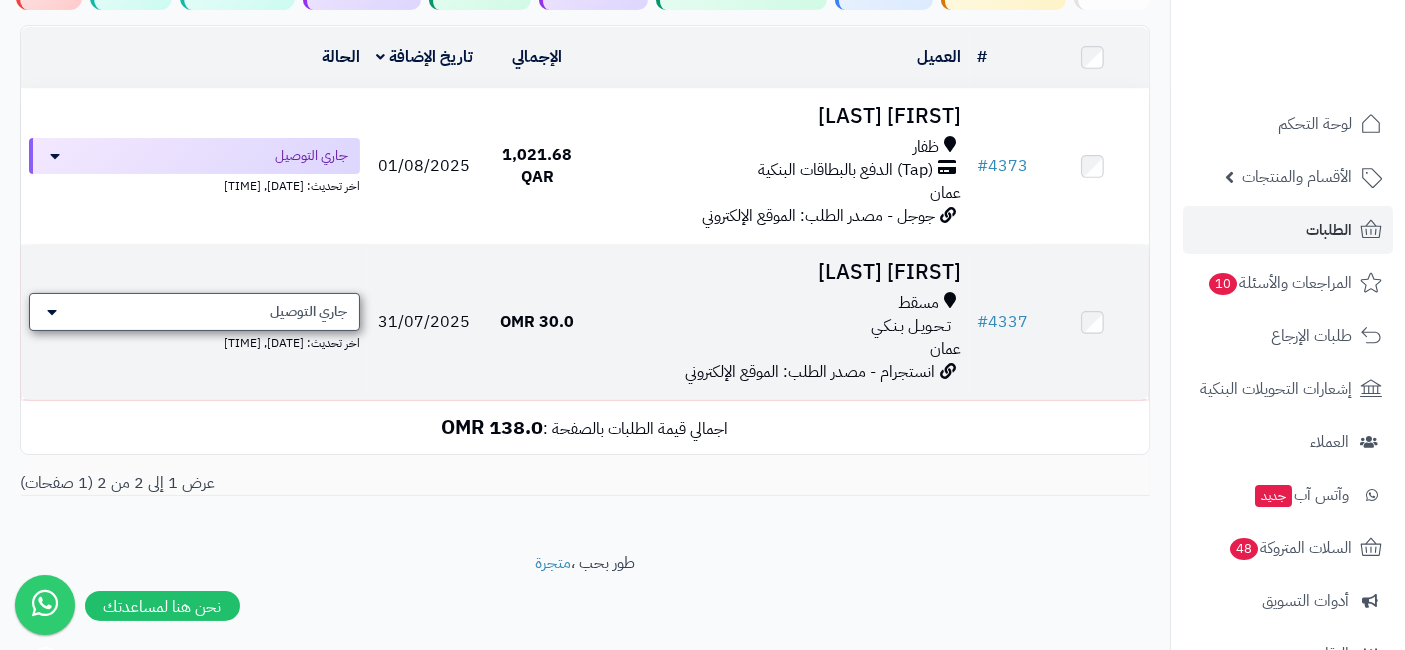 click on "جاري التوصيل" at bounding box center [308, 312] 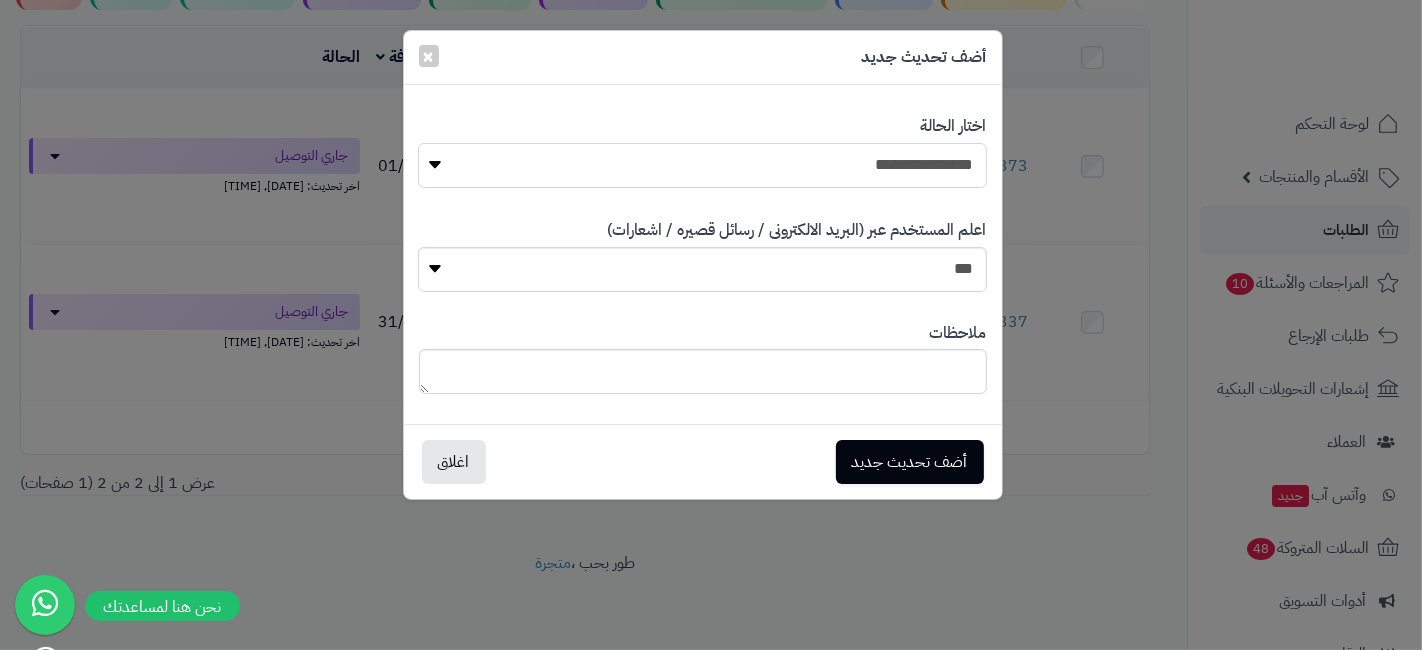 click on "**********" at bounding box center (702, 165) 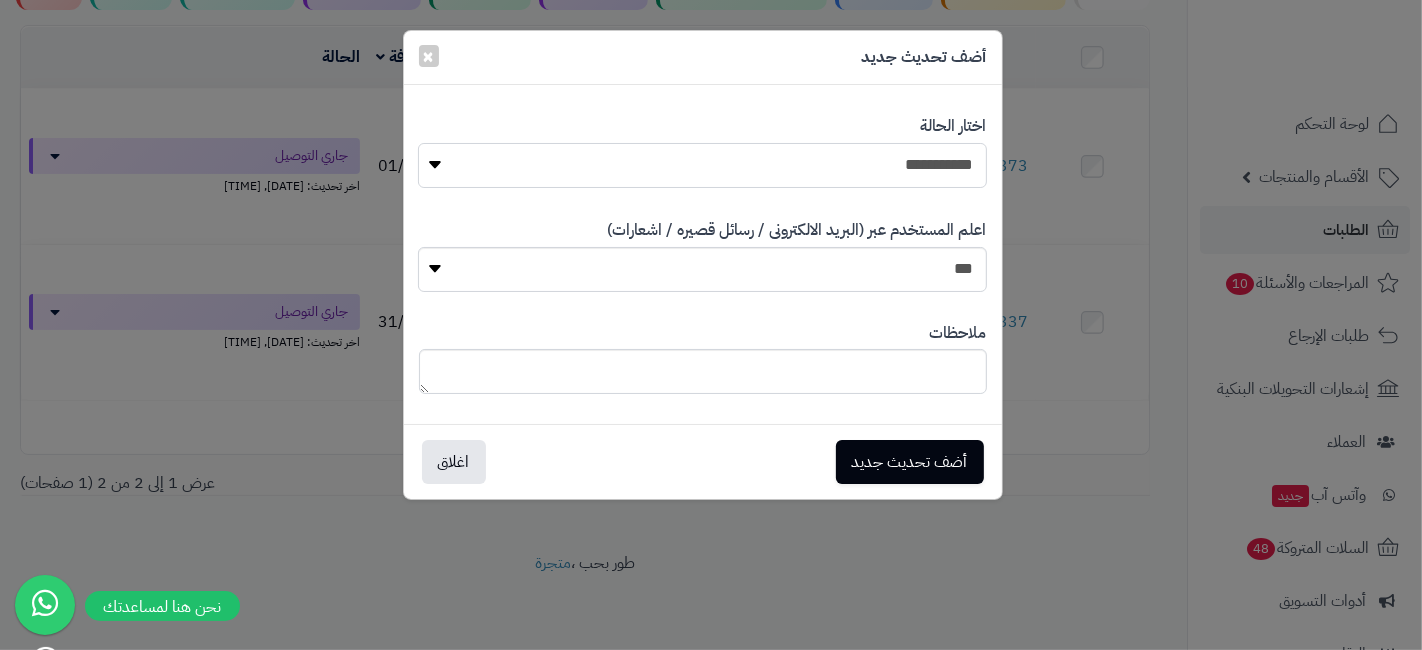 click on "**********" at bounding box center (702, 165) 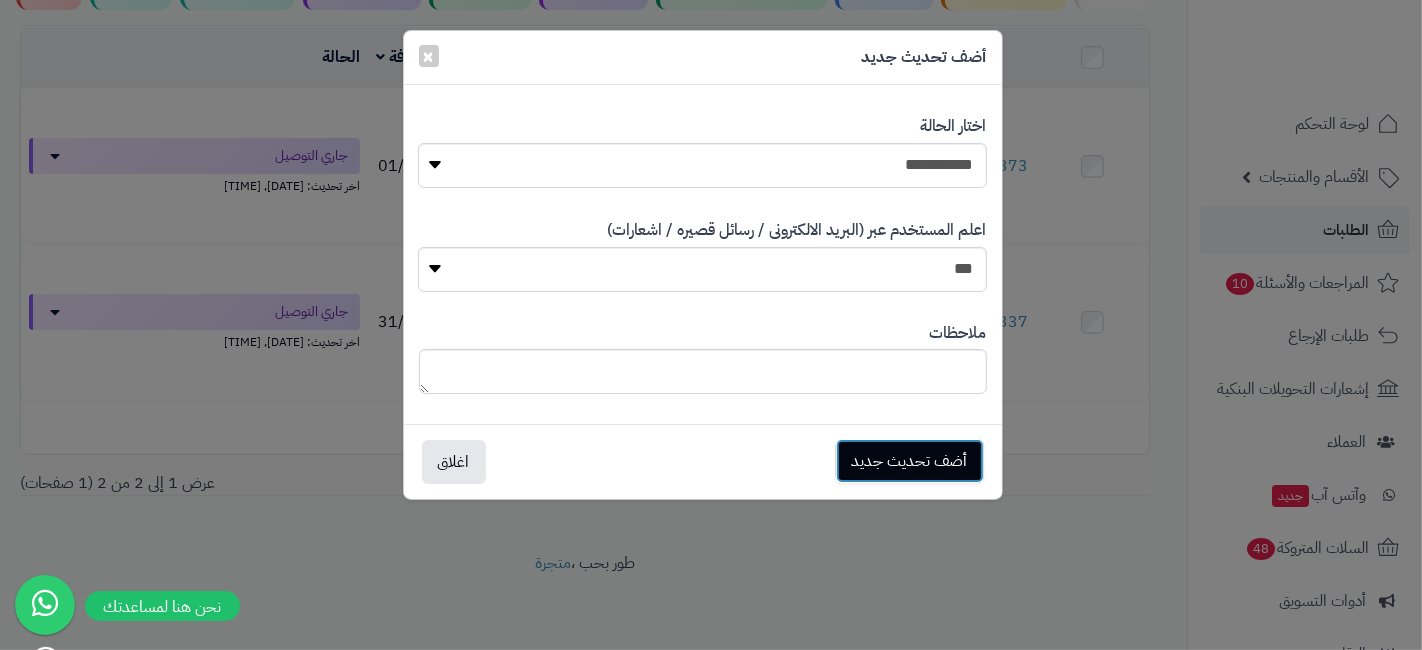 click on "أضف تحديث جديد" at bounding box center (910, 461) 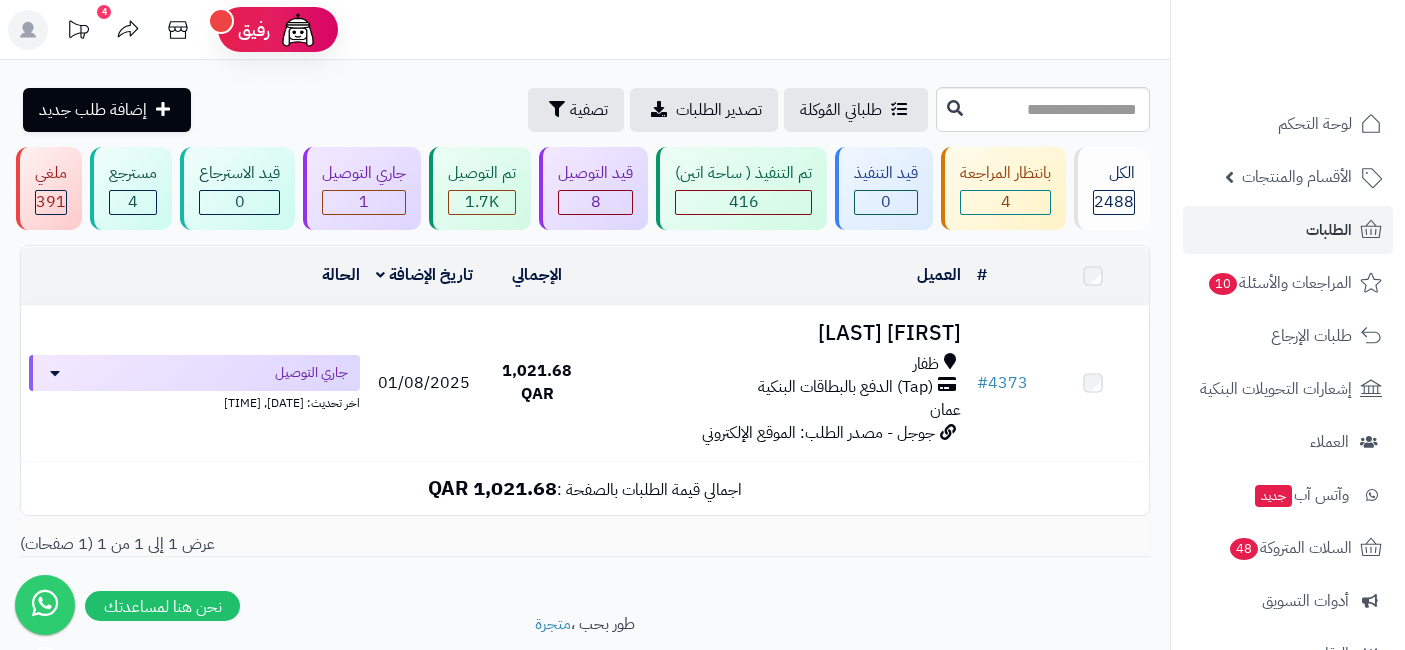 scroll, scrollTop: 63, scrollLeft: 0, axis: vertical 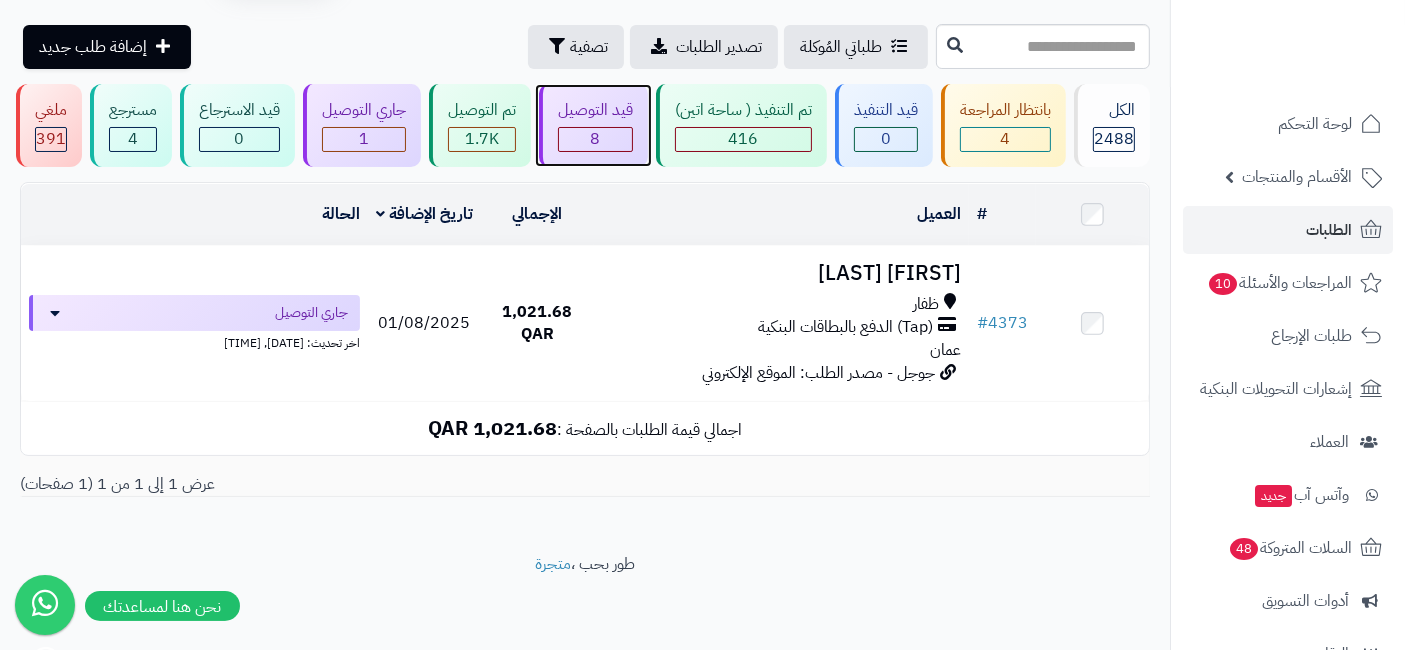 click on "8" at bounding box center [595, 139] 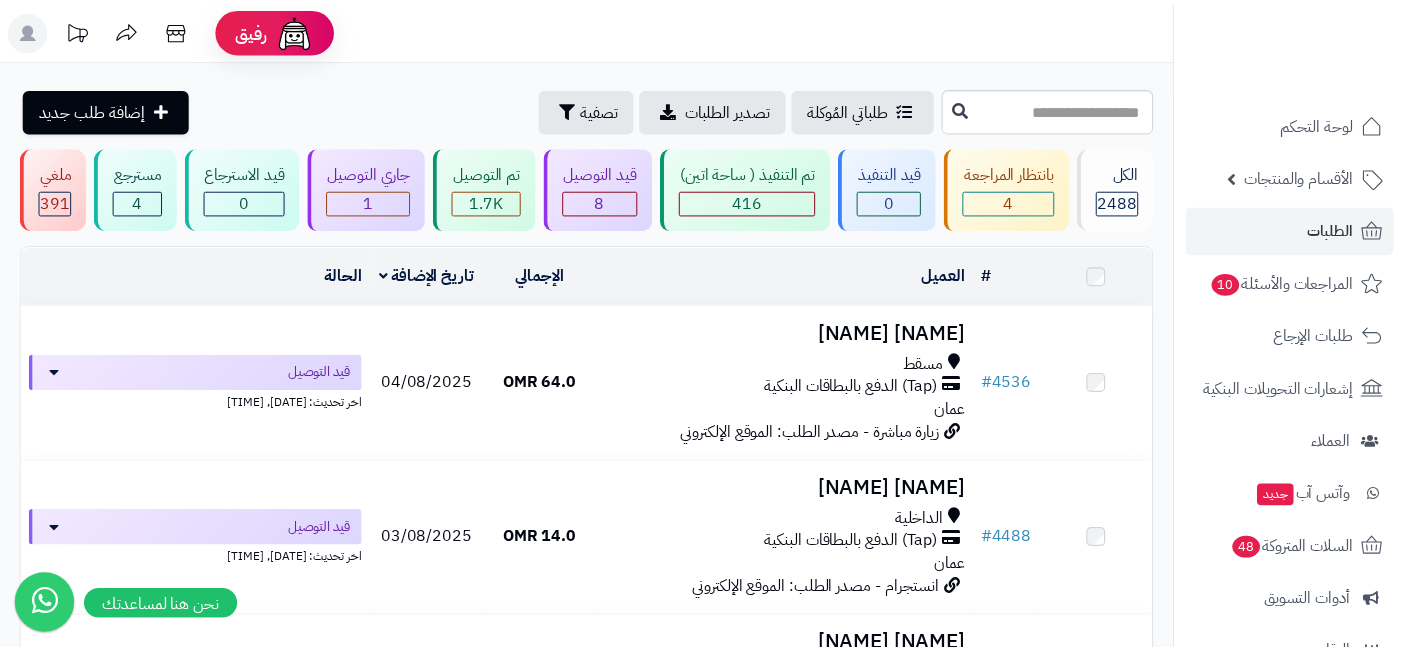 scroll, scrollTop: 0, scrollLeft: 0, axis: both 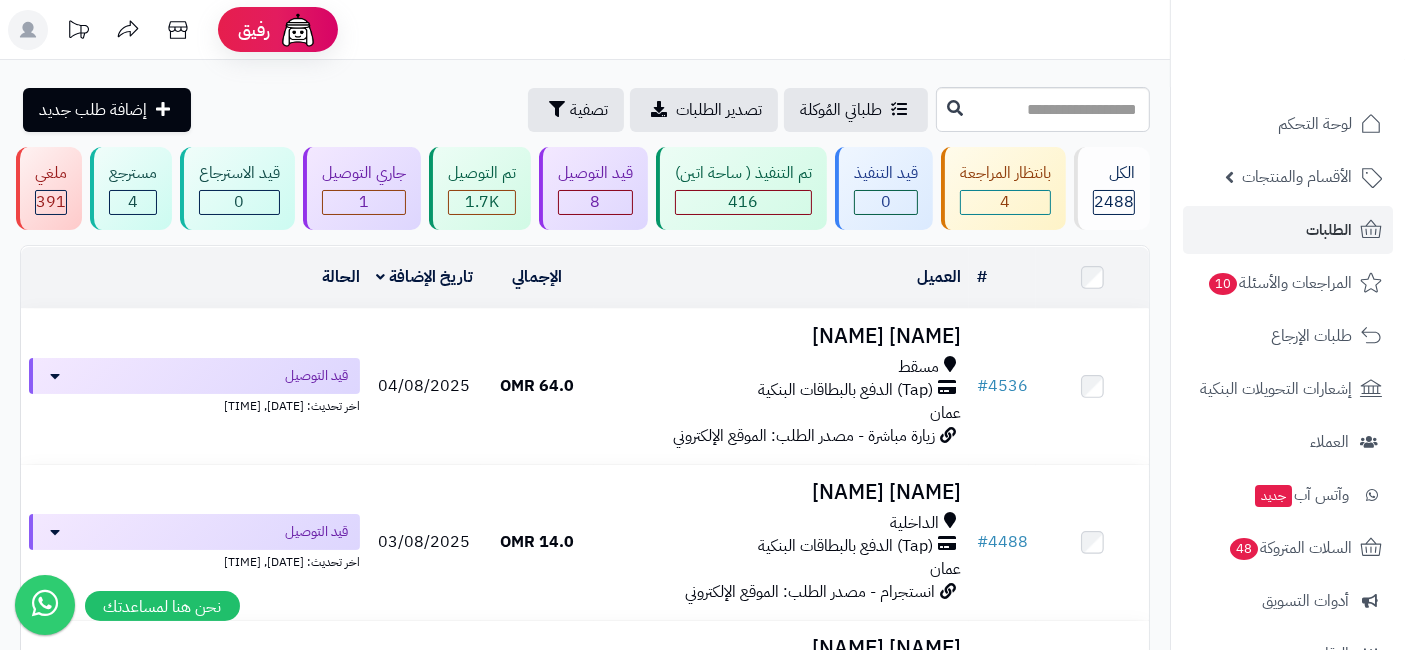 click at bounding box center [1092, 277] 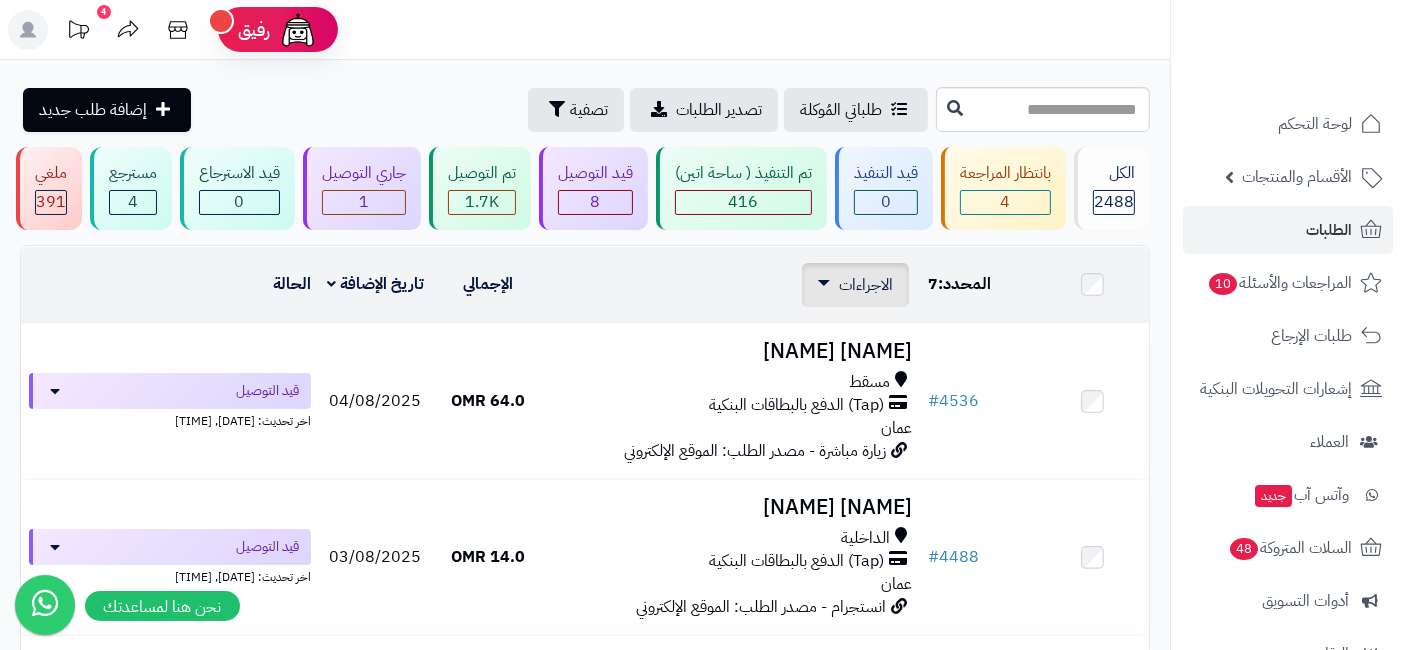 click on "الاجراءات" at bounding box center [866, 285] 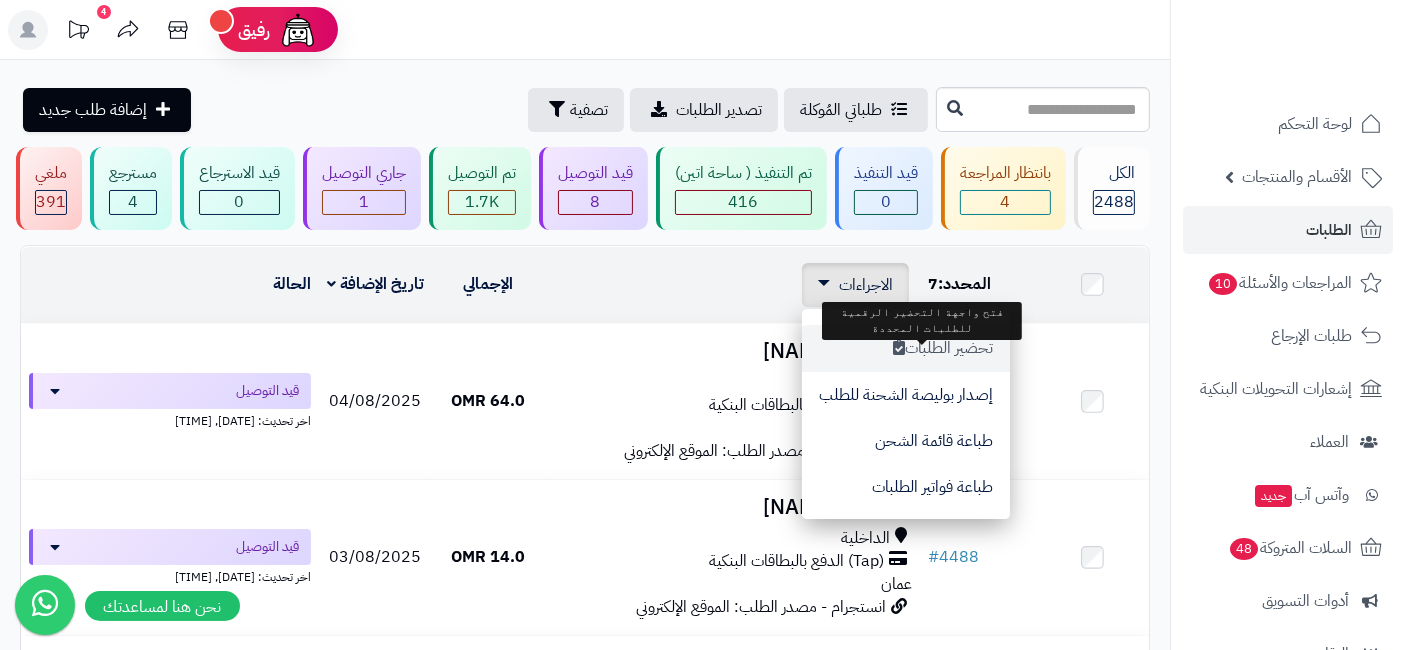 scroll, scrollTop: 0, scrollLeft: 0, axis: both 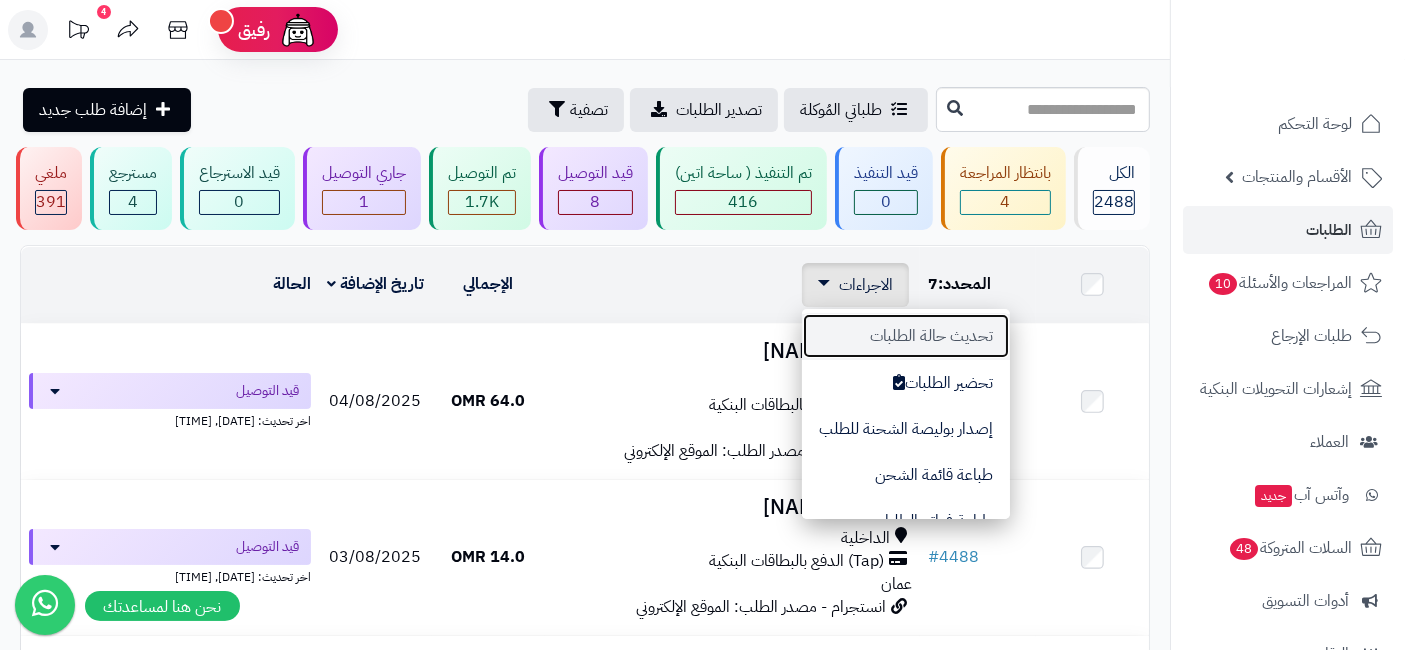 click on "تحديث حالة الطلبات" at bounding box center [906, 336] 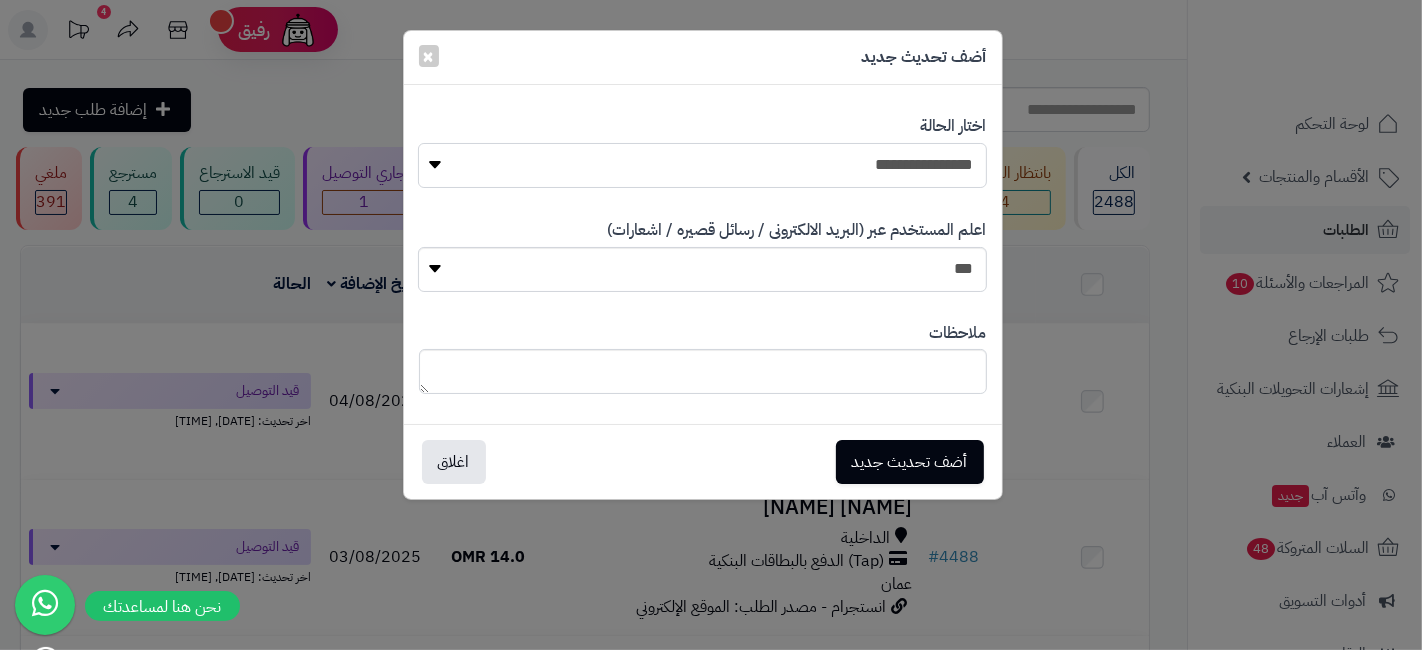 click on "**********" at bounding box center (702, 165) 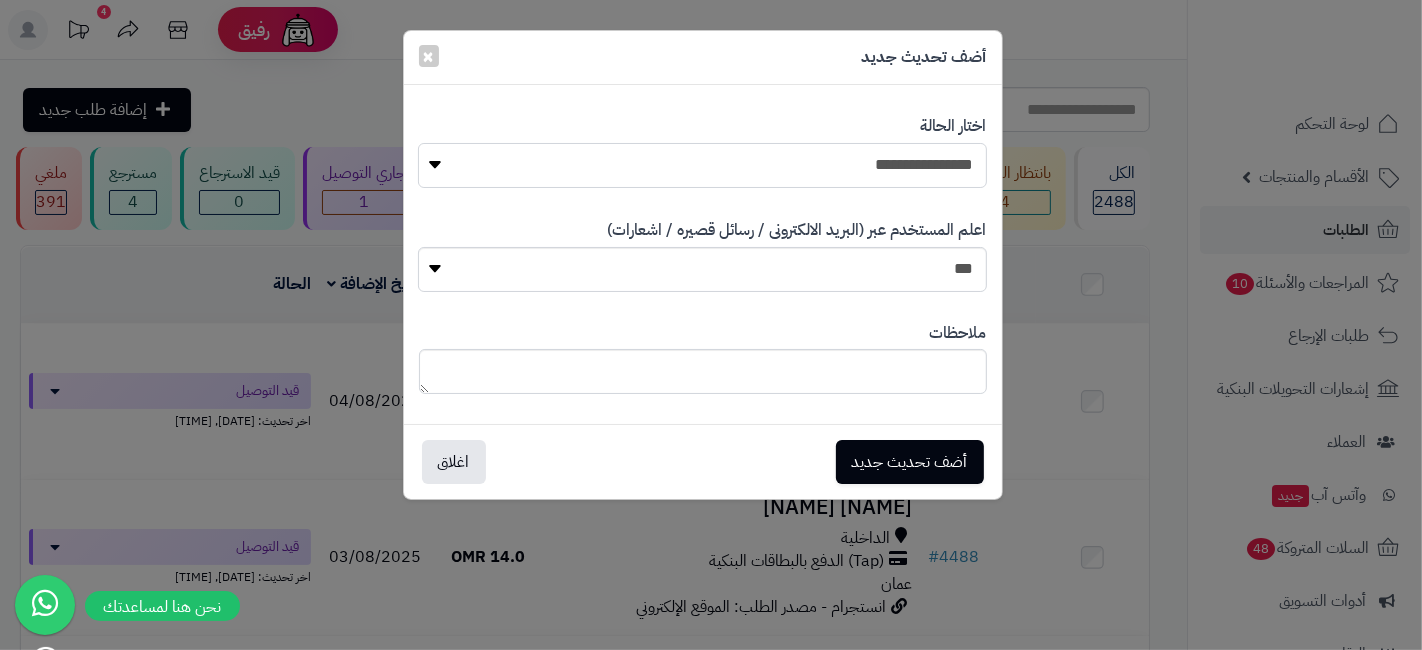 select on "**" 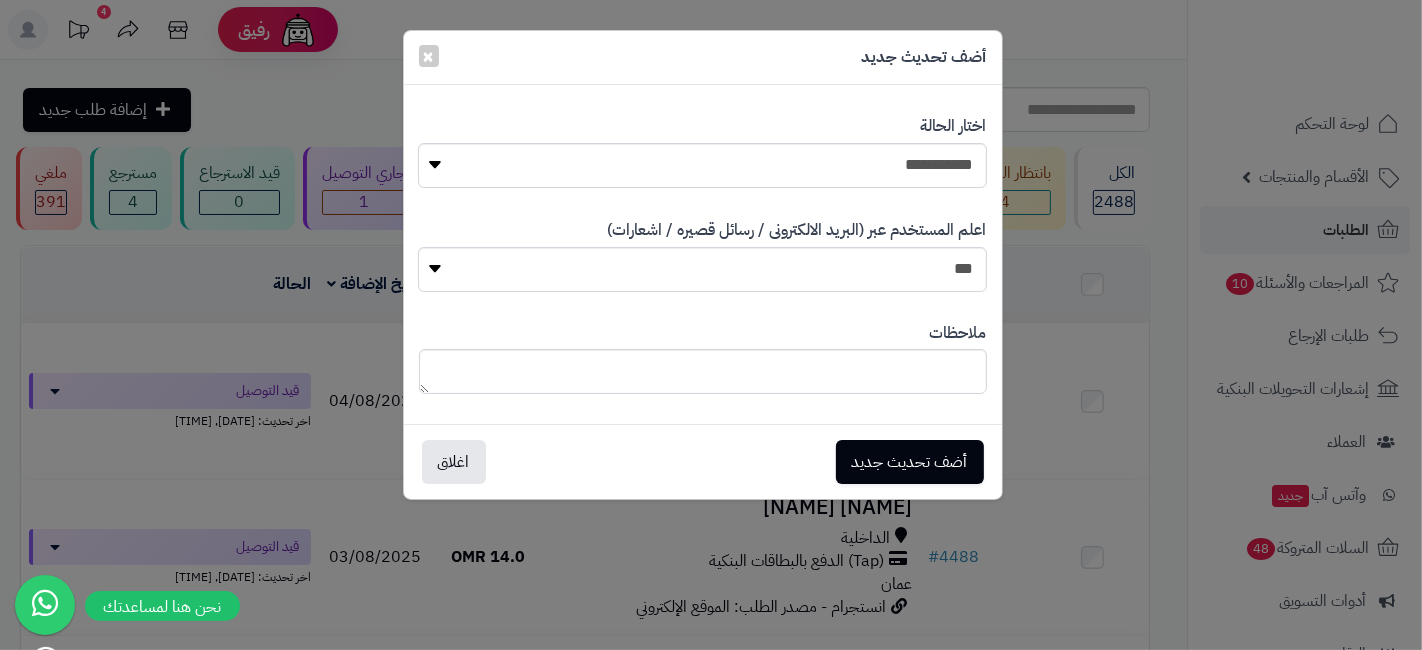 click on "أضف تحديث جديد
اغلاق" at bounding box center [703, 461] 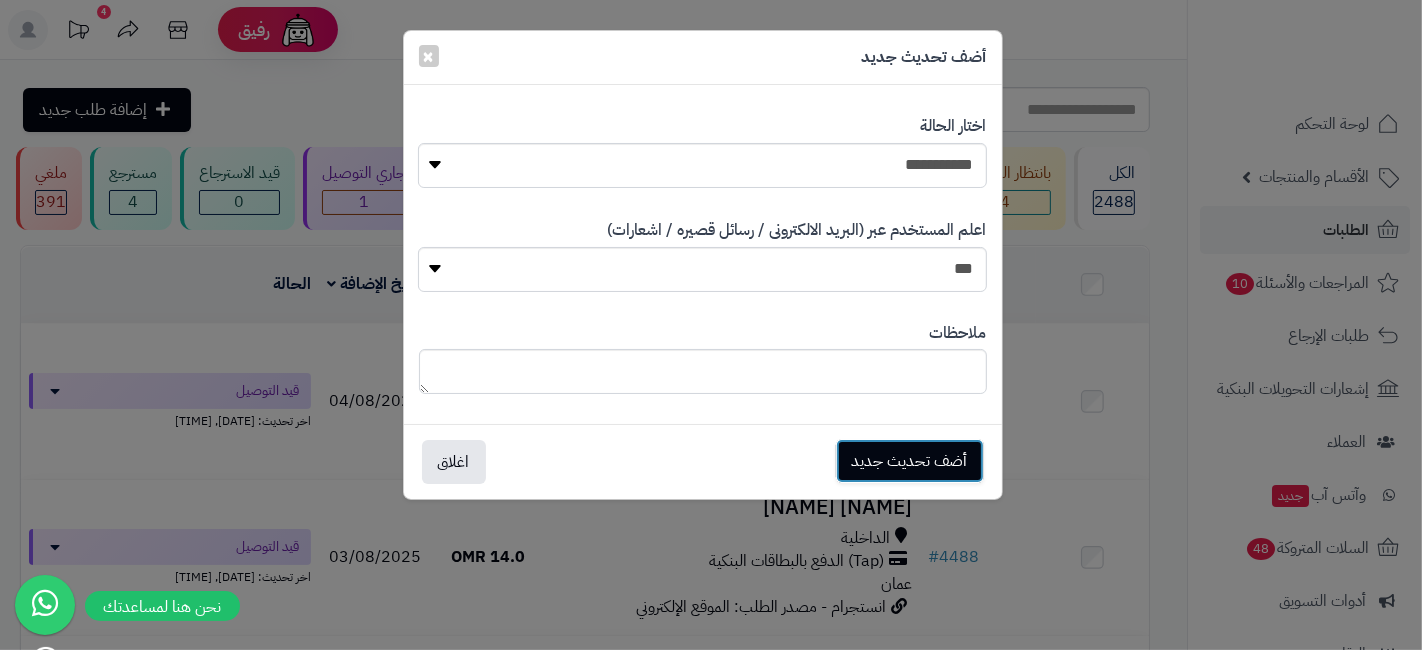 click on "أضف تحديث جديد" at bounding box center [910, 461] 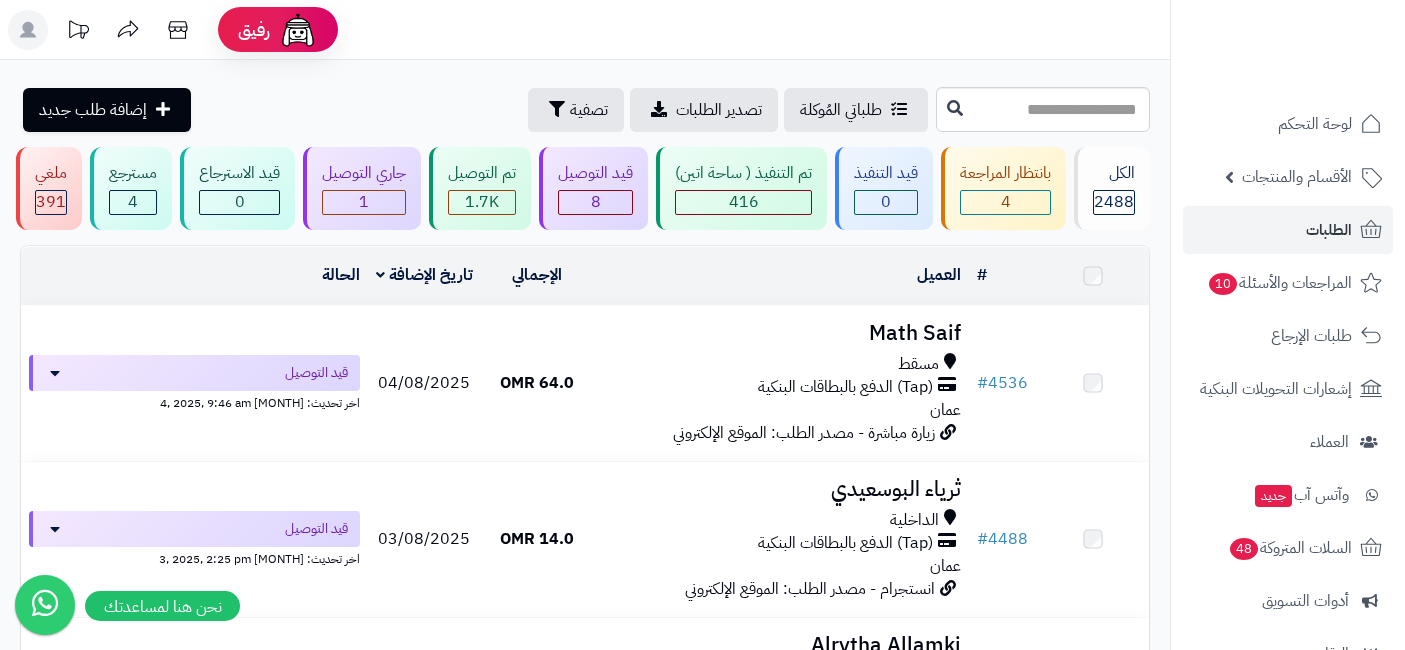 scroll, scrollTop: 0, scrollLeft: 0, axis: both 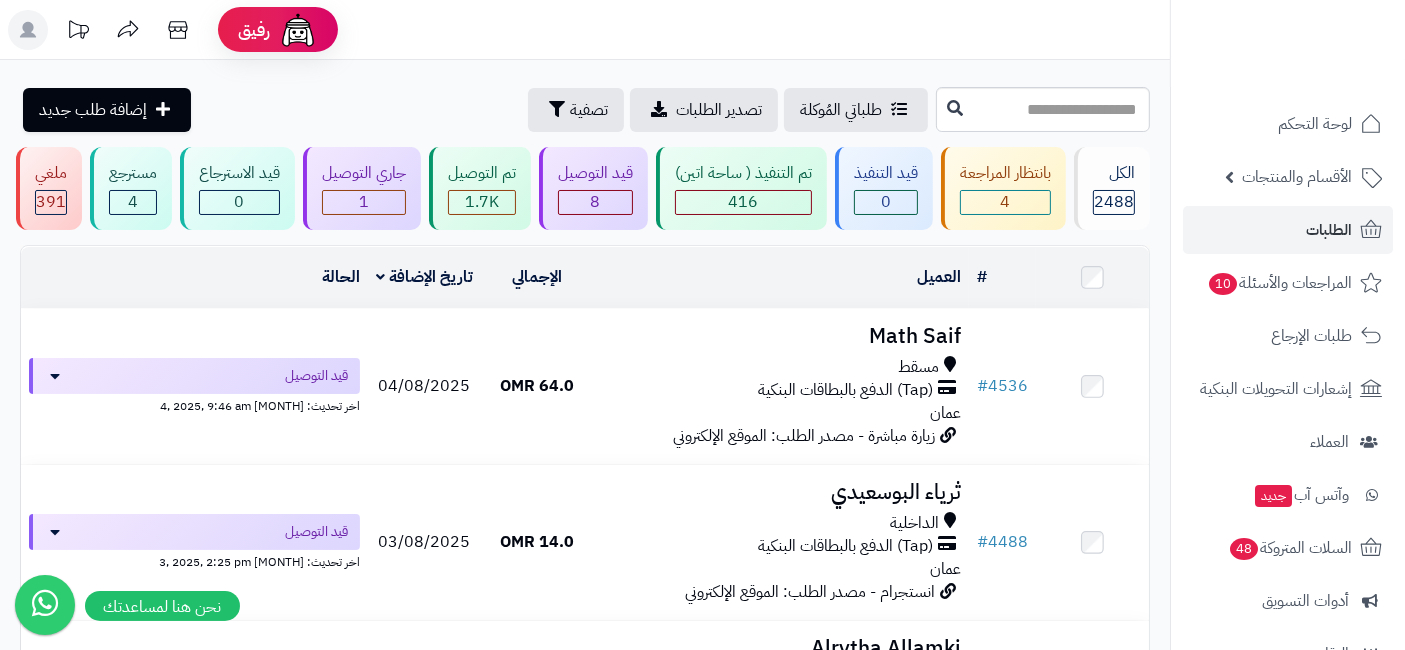click on "Math Saif
[CITY]
(Tap) الدفع بالبطاقات البنكية
[COUNTRY]
زيارة مباشرة       -
مصدر الطلب:
الموقع الإلكتروني" at bounding box center (782, 386) 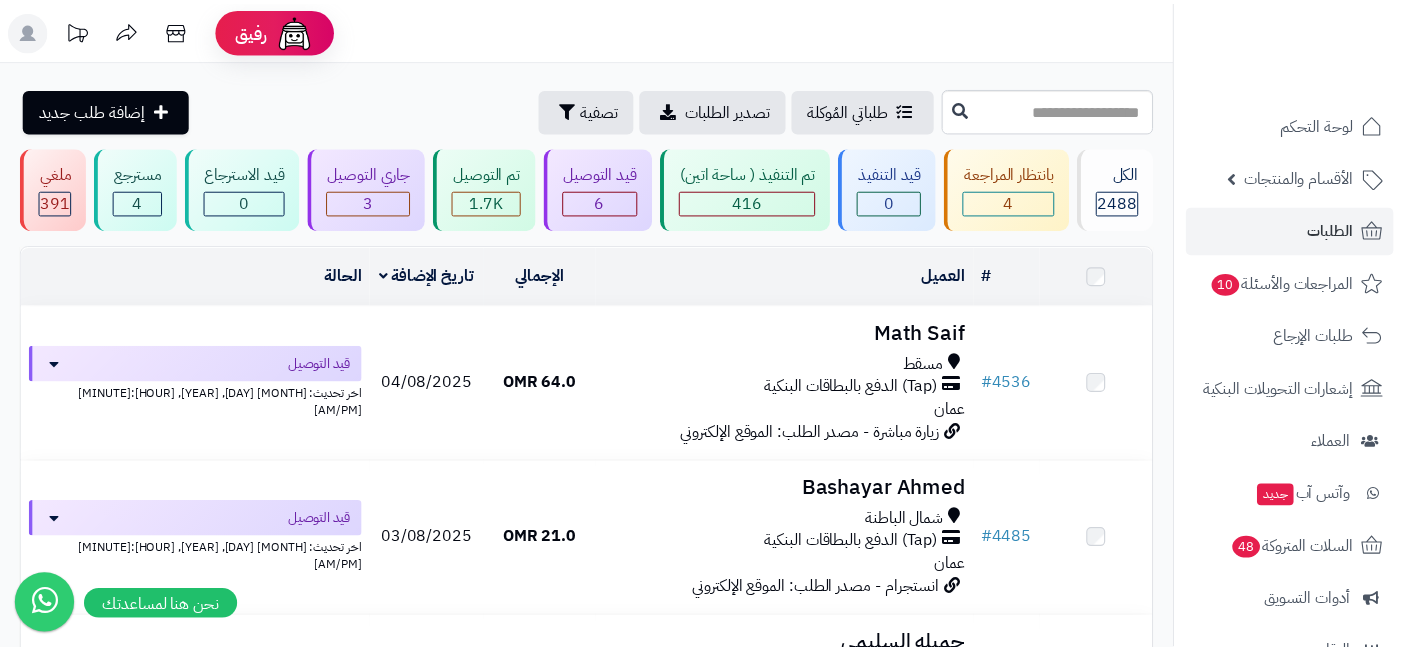 scroll, scrollTop: 0, scrollLeft: 0, axis: both 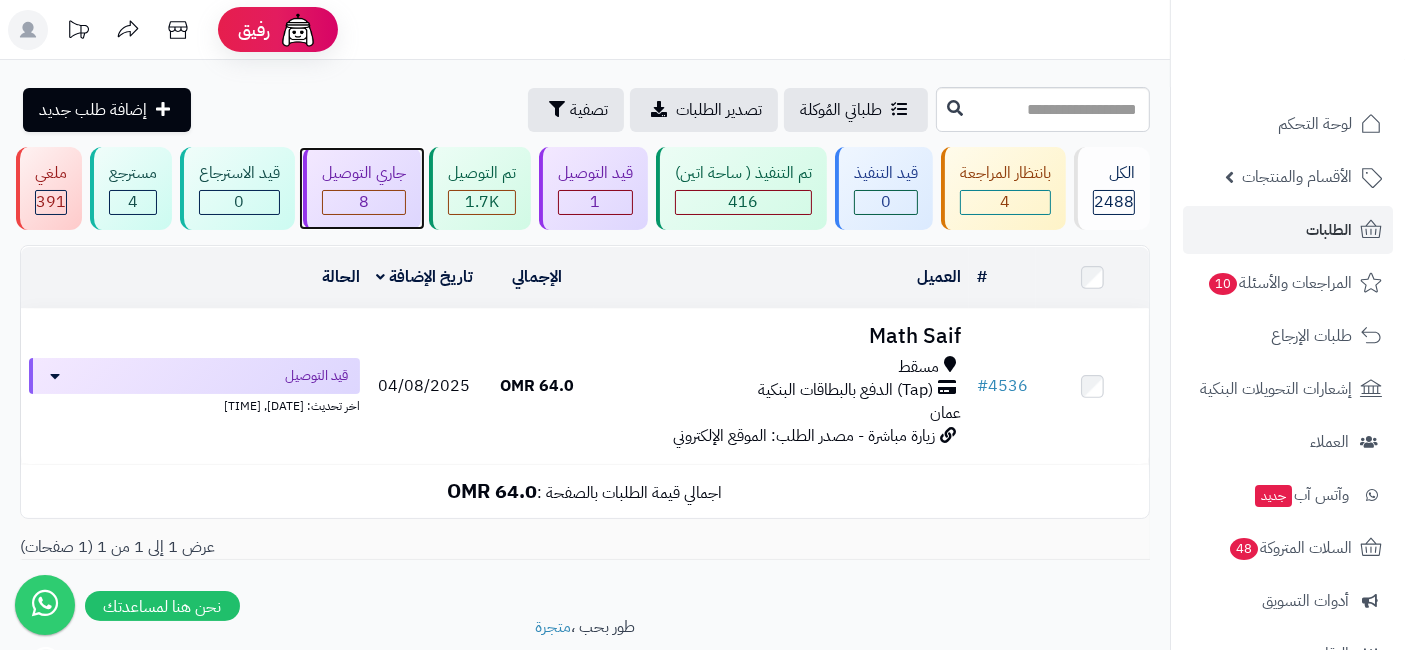 click on "8" at bounding box center [364, 202] 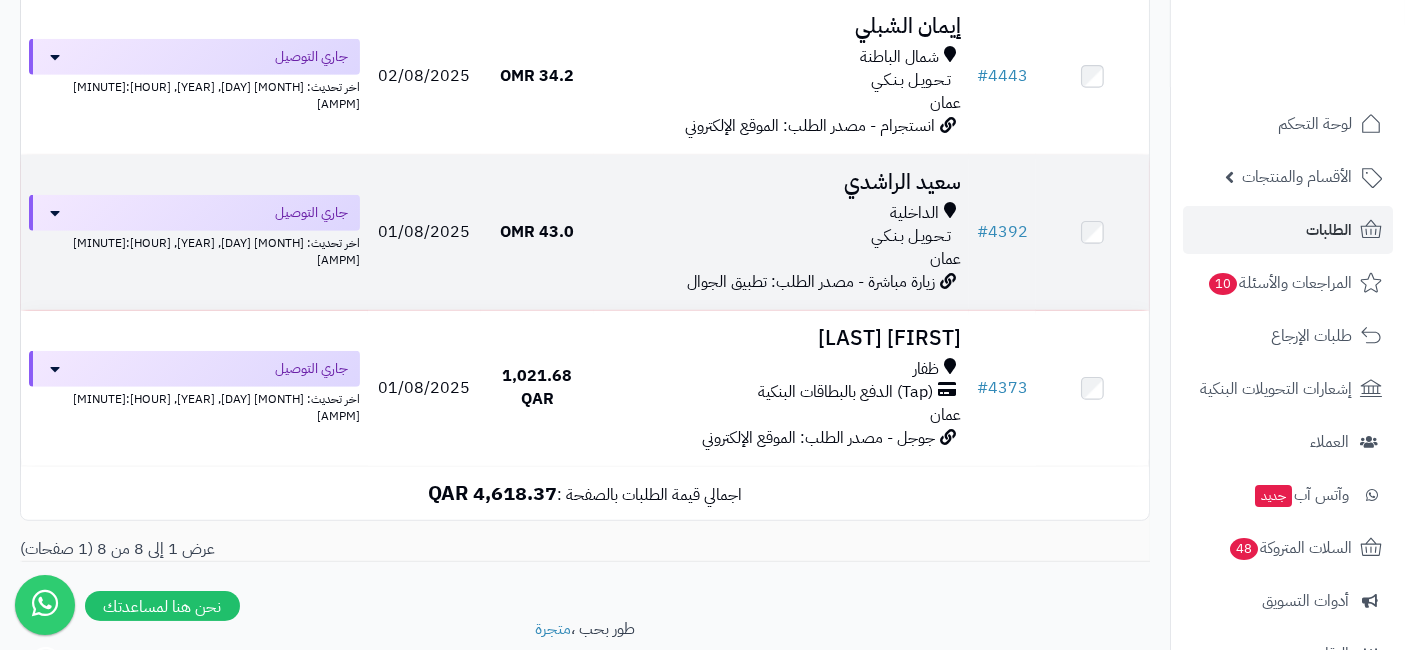 scroll, scrollTop: 1158, scrollLeft: 0, axis: vertical 